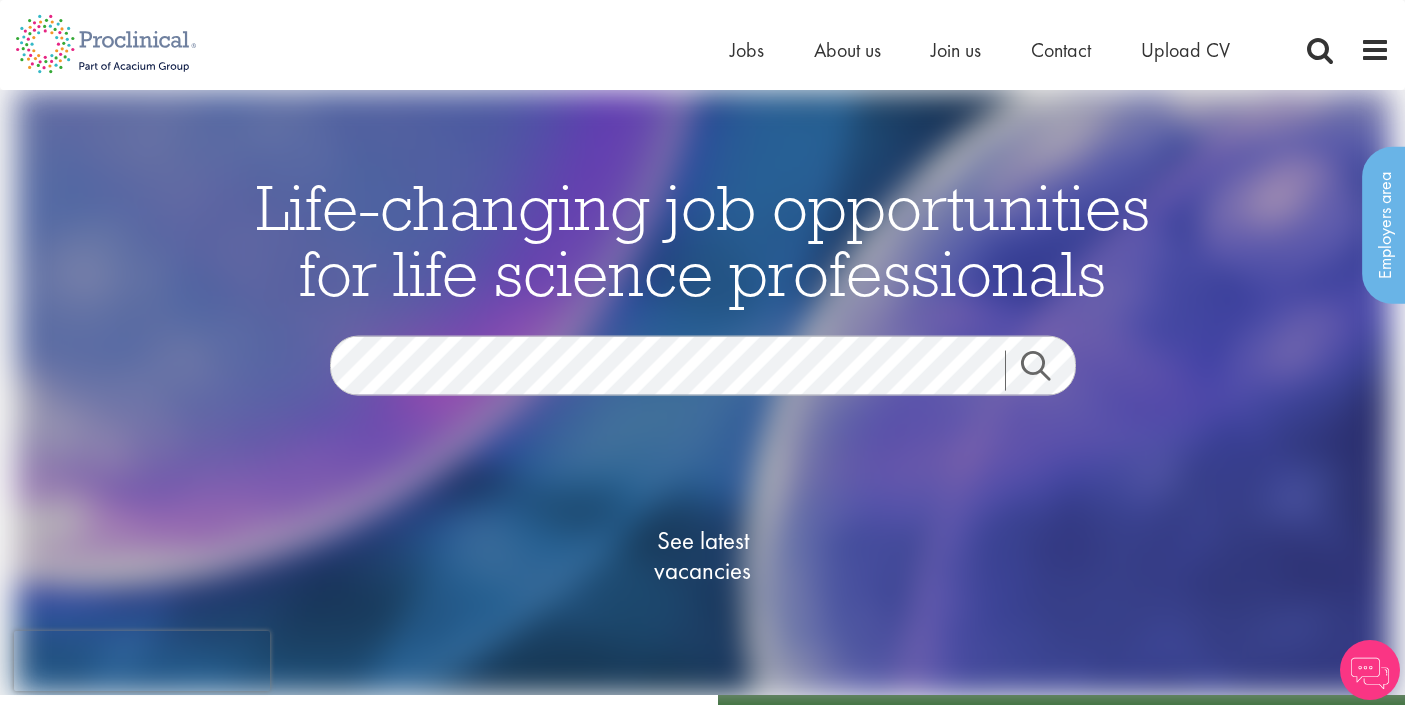 scroll, scrollTop: 0, scrollLeft: 0, axis: both 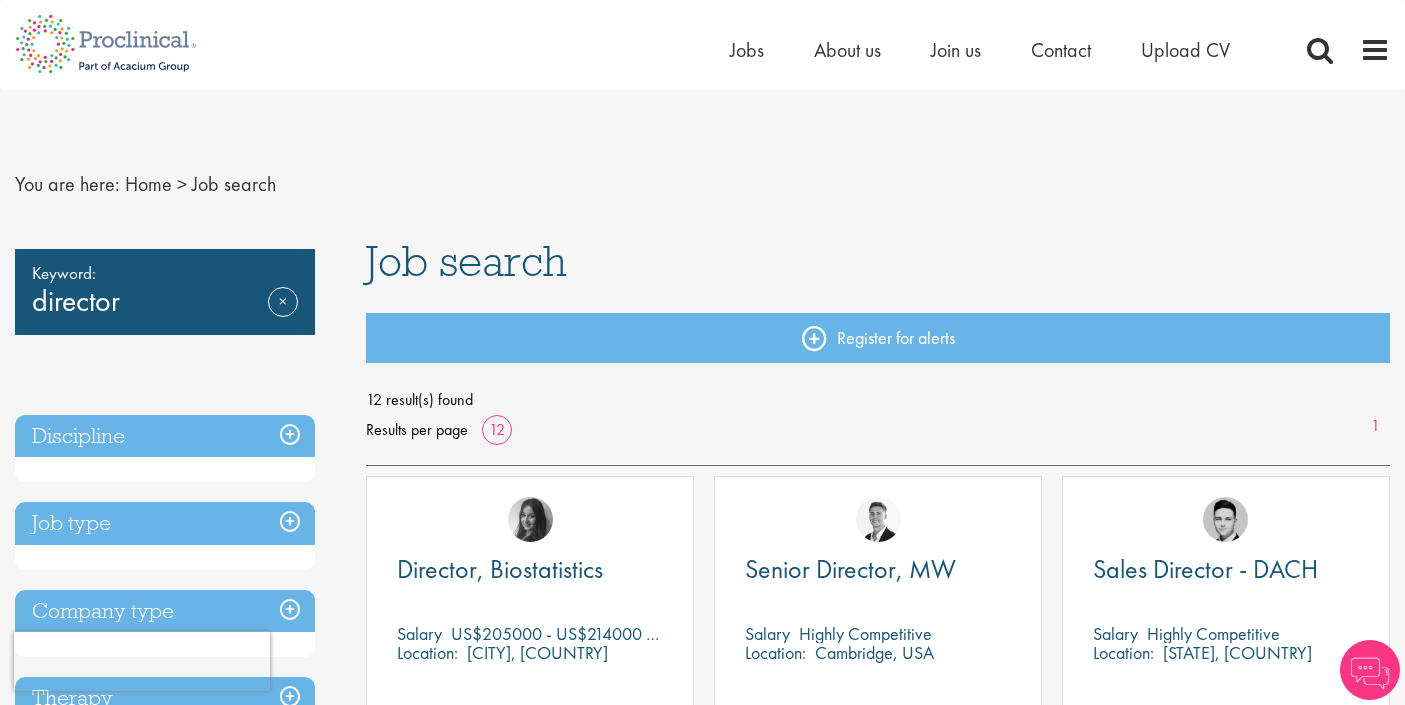 click on "Job search" at bounding box center (466, 261) 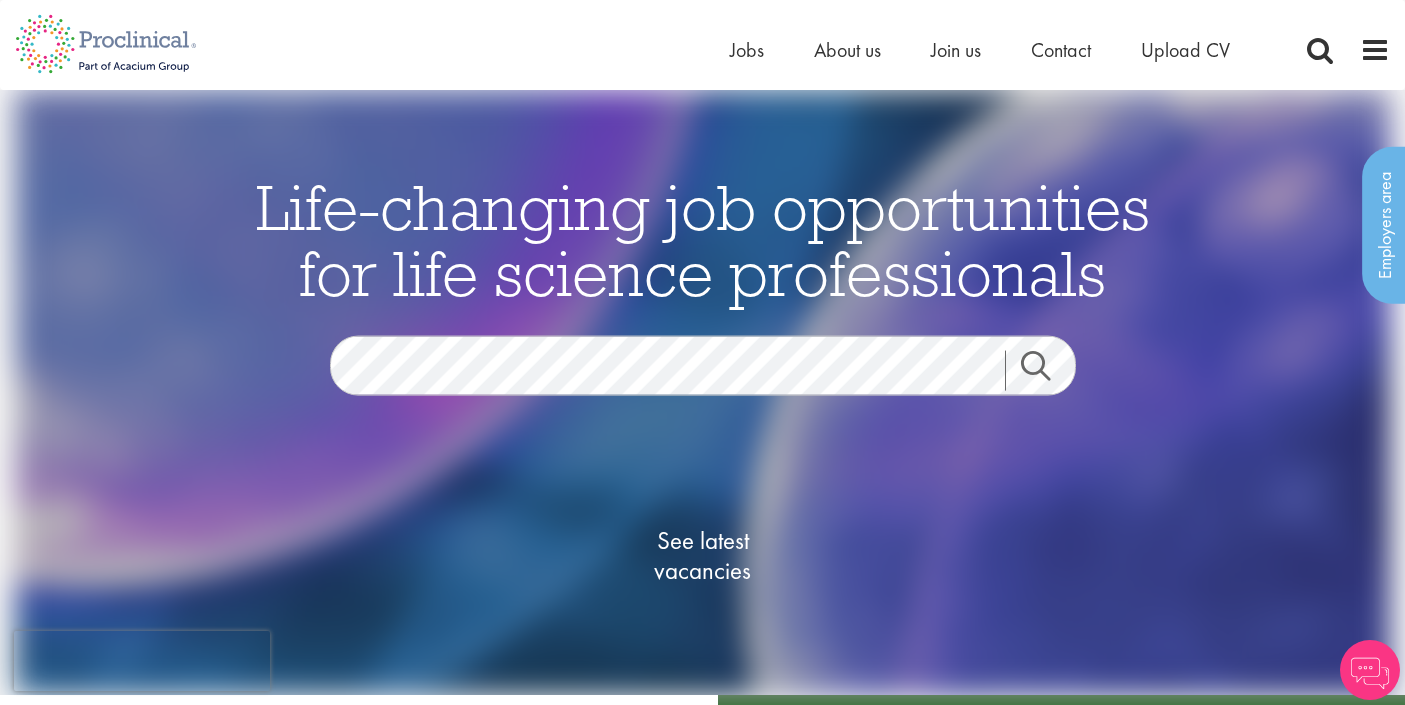 scroll, scrollTop: 0, scrollLeft: 0, axis: both 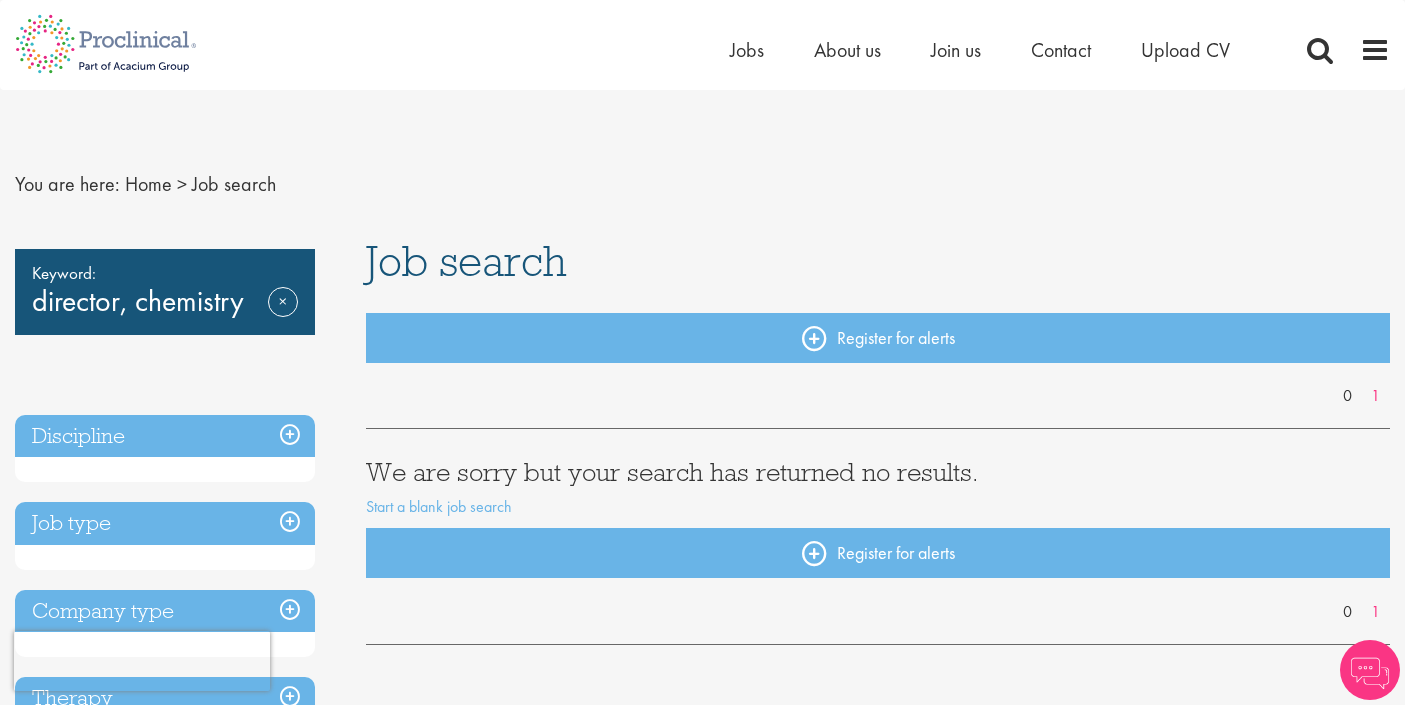 click on "Discipline" at bounding box center (165, 436) 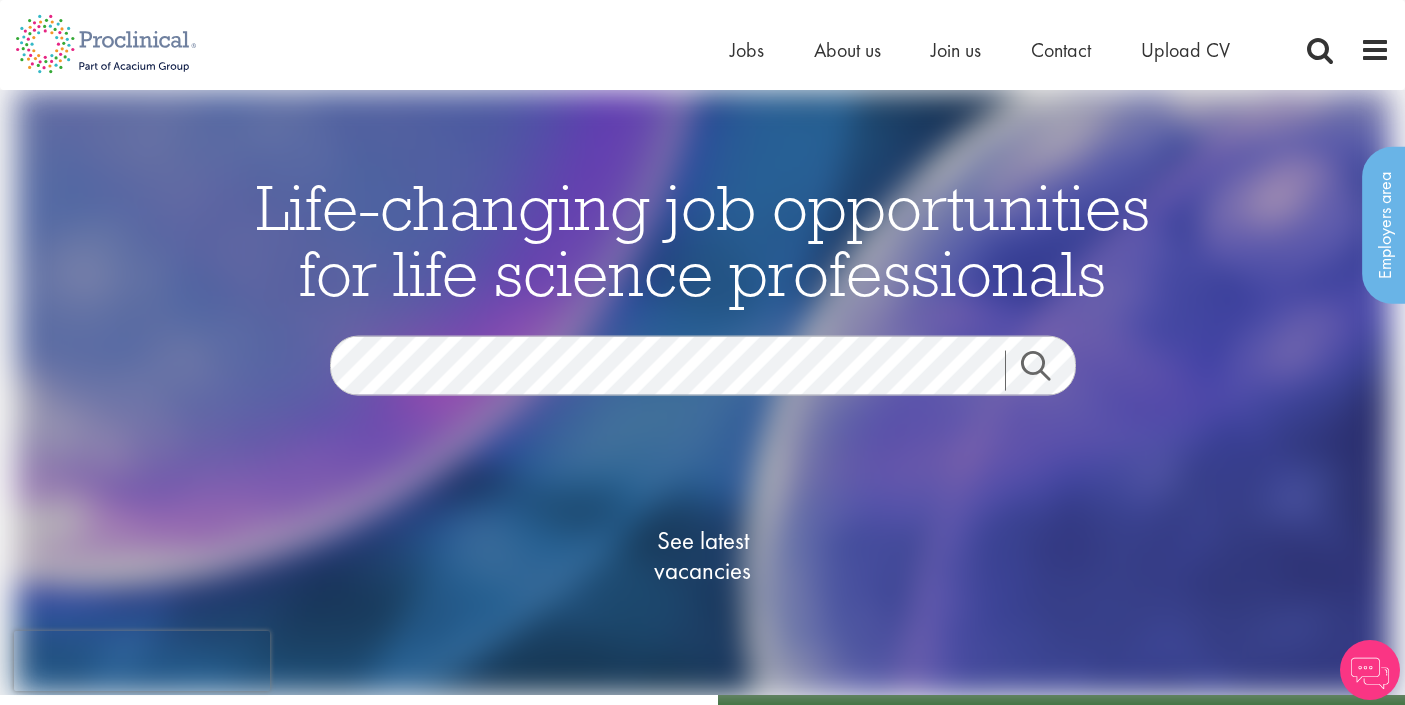 scroll, scrollTop: 0, scrollLeft: 0, axis: both 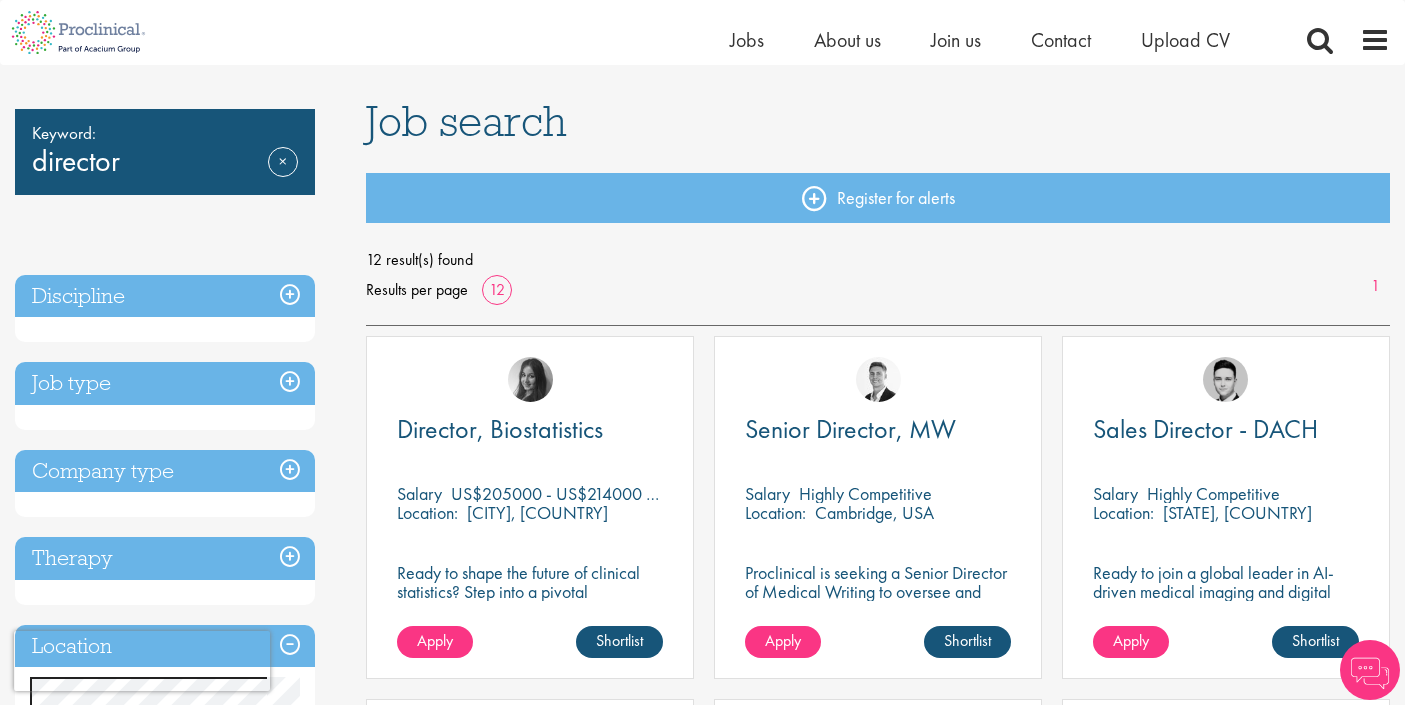 click on "Discipline" at bounding box center [165, 296] 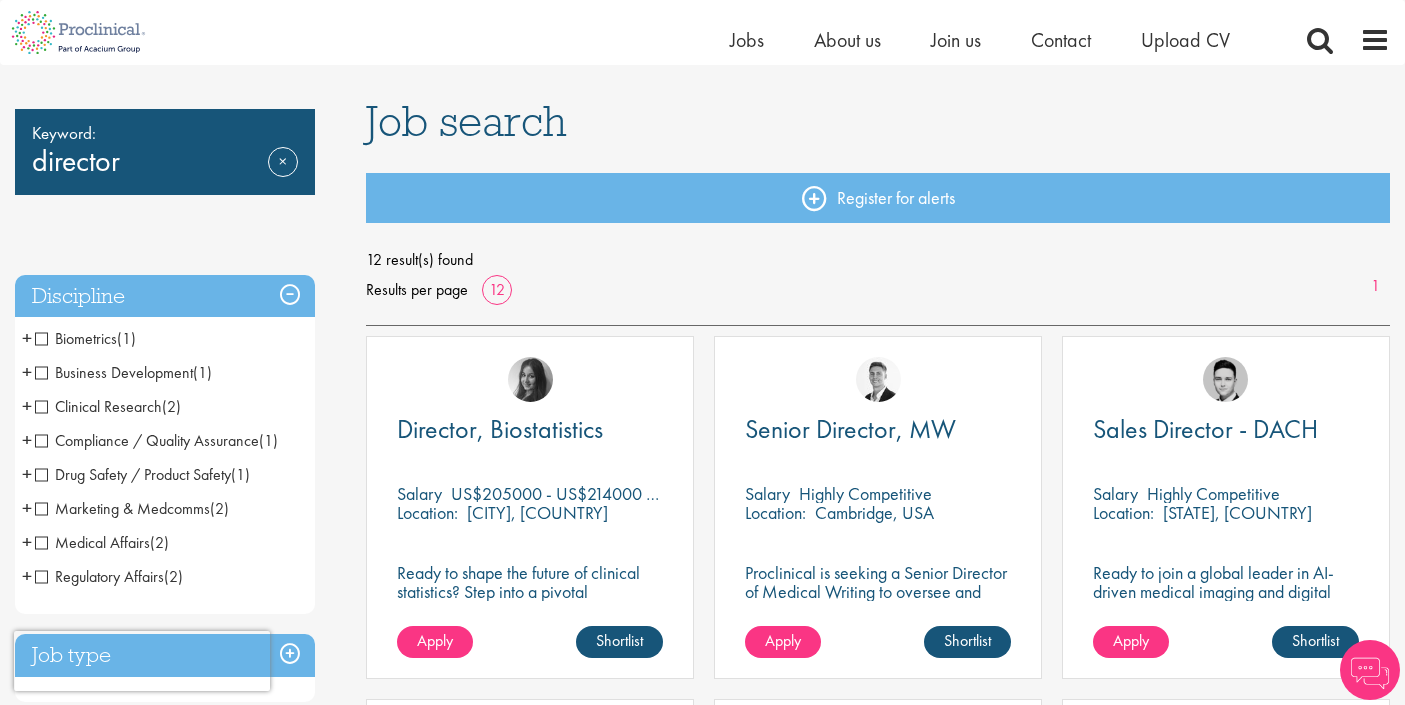 scroll, scrollTop: 154, scrollLeft: 0, axis: vertical 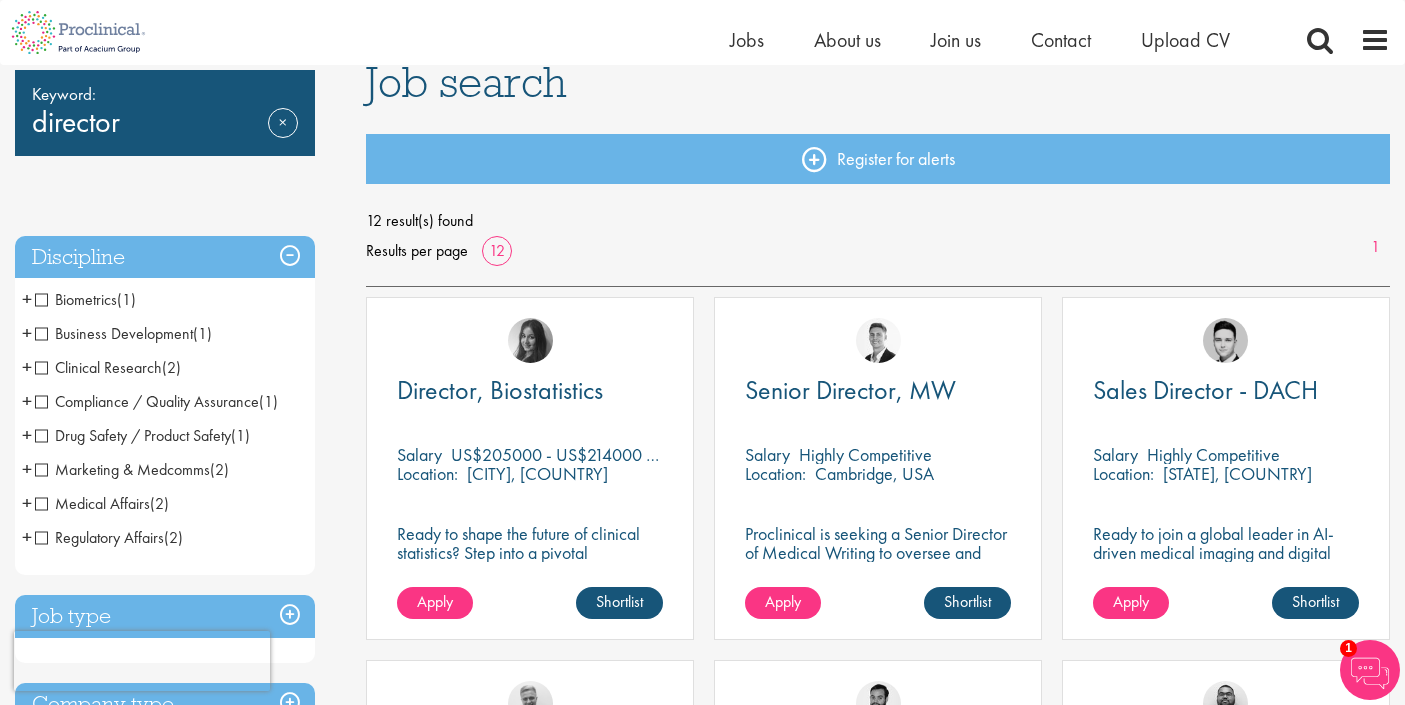 click on "Drug Safety / Product Safety" at bounding box center (133, 435) 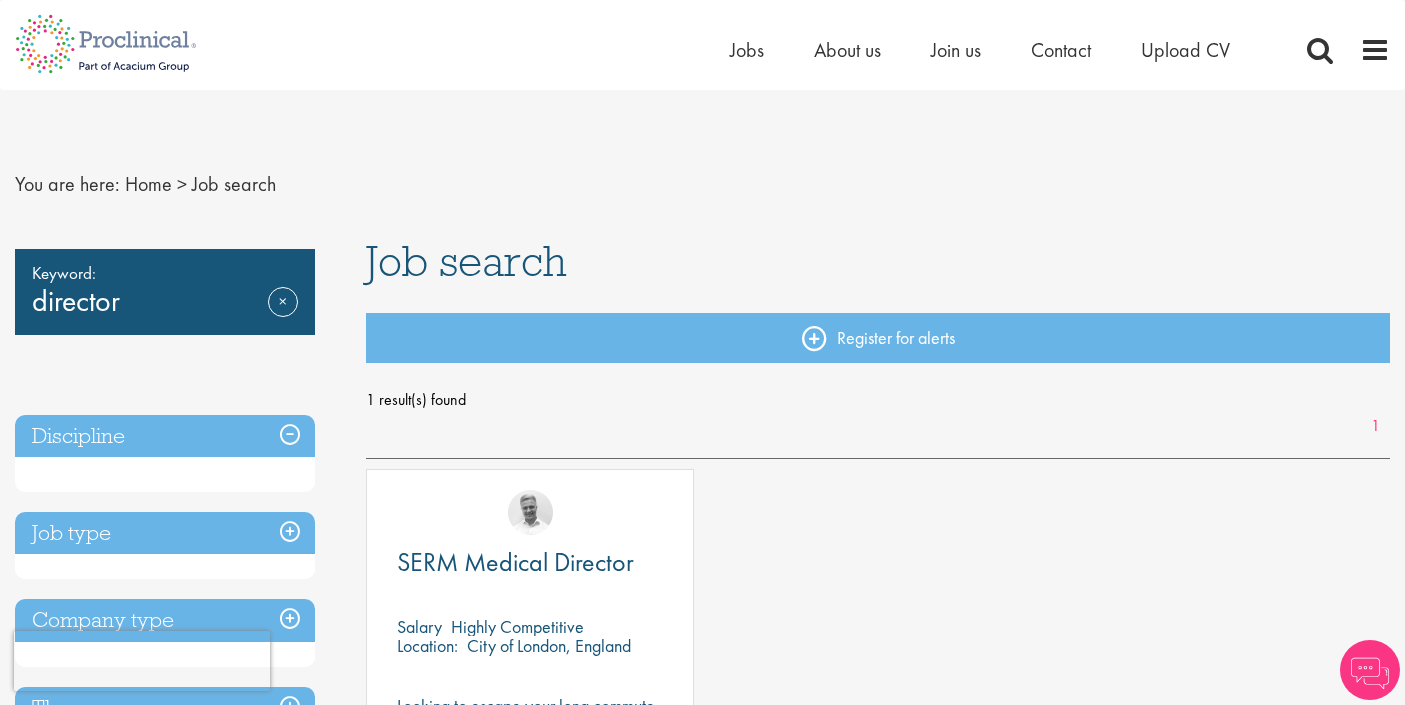 scroll, scrollTop: 0, scrollLeft: 0, axis: both 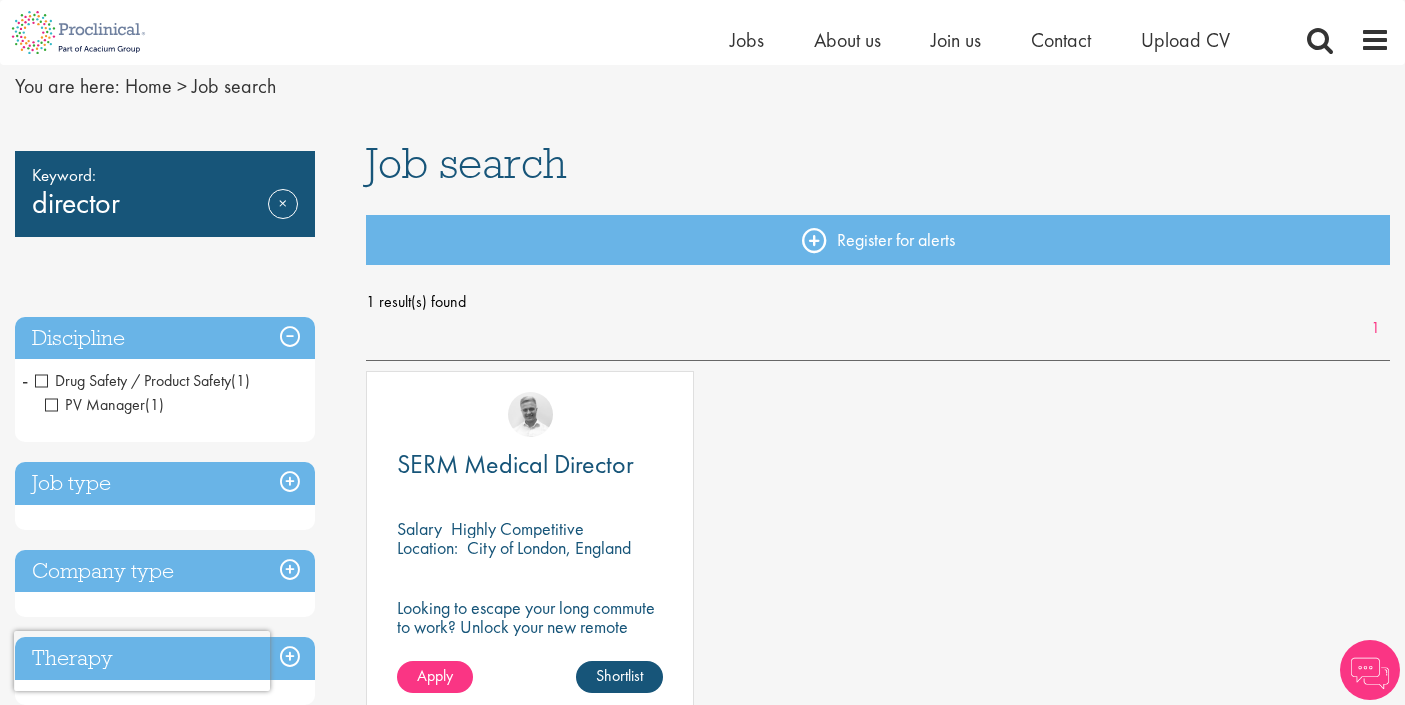 click on "PV Manager" at bounding box center (95, 404) 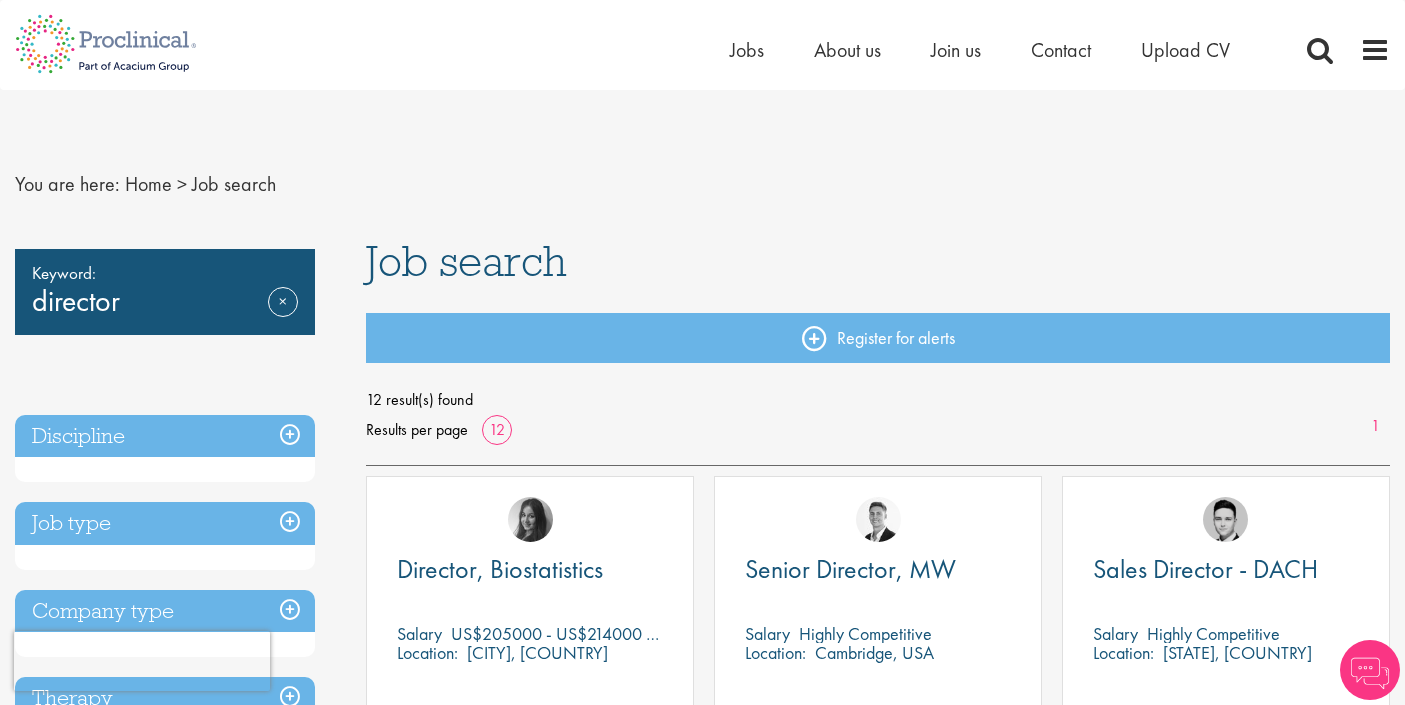 scroll, scrollTop: 0, scrollLeft: 0, axis: both 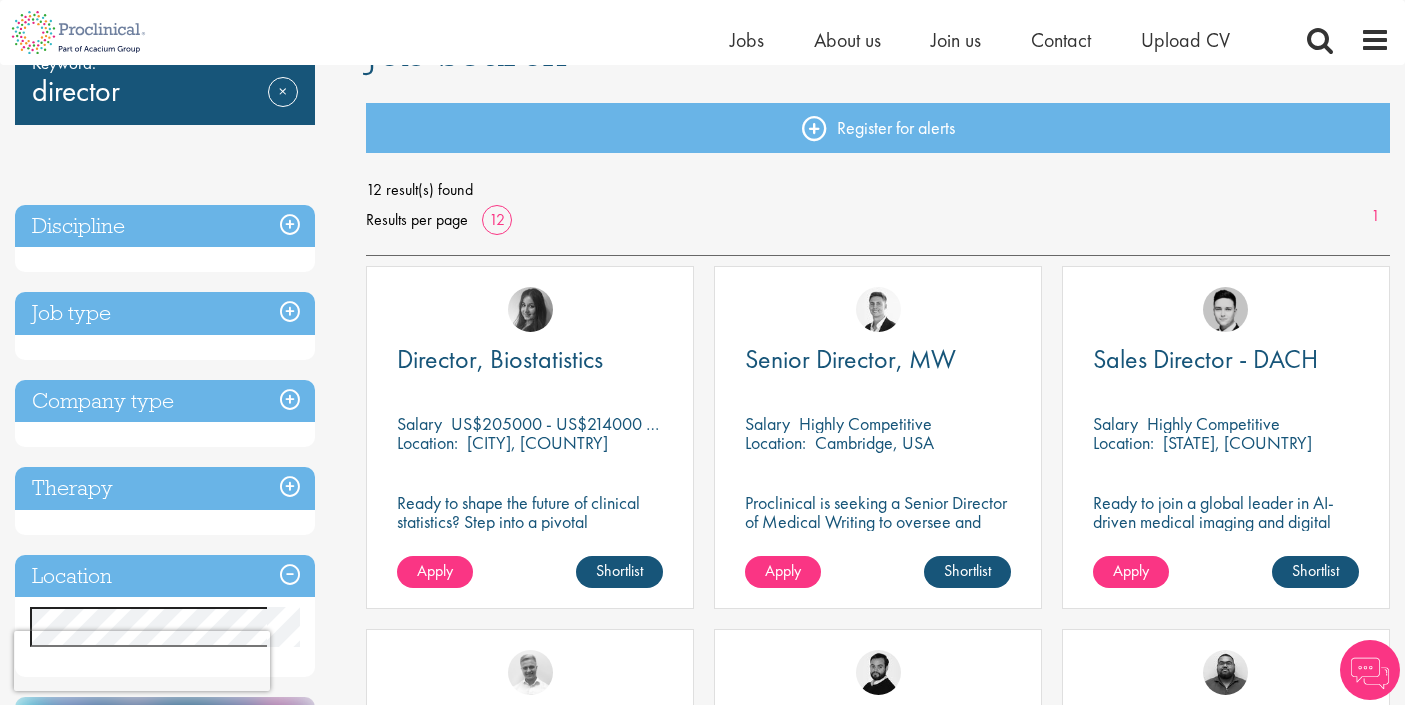 click on "Discipline" at bounding box center [165, 226] 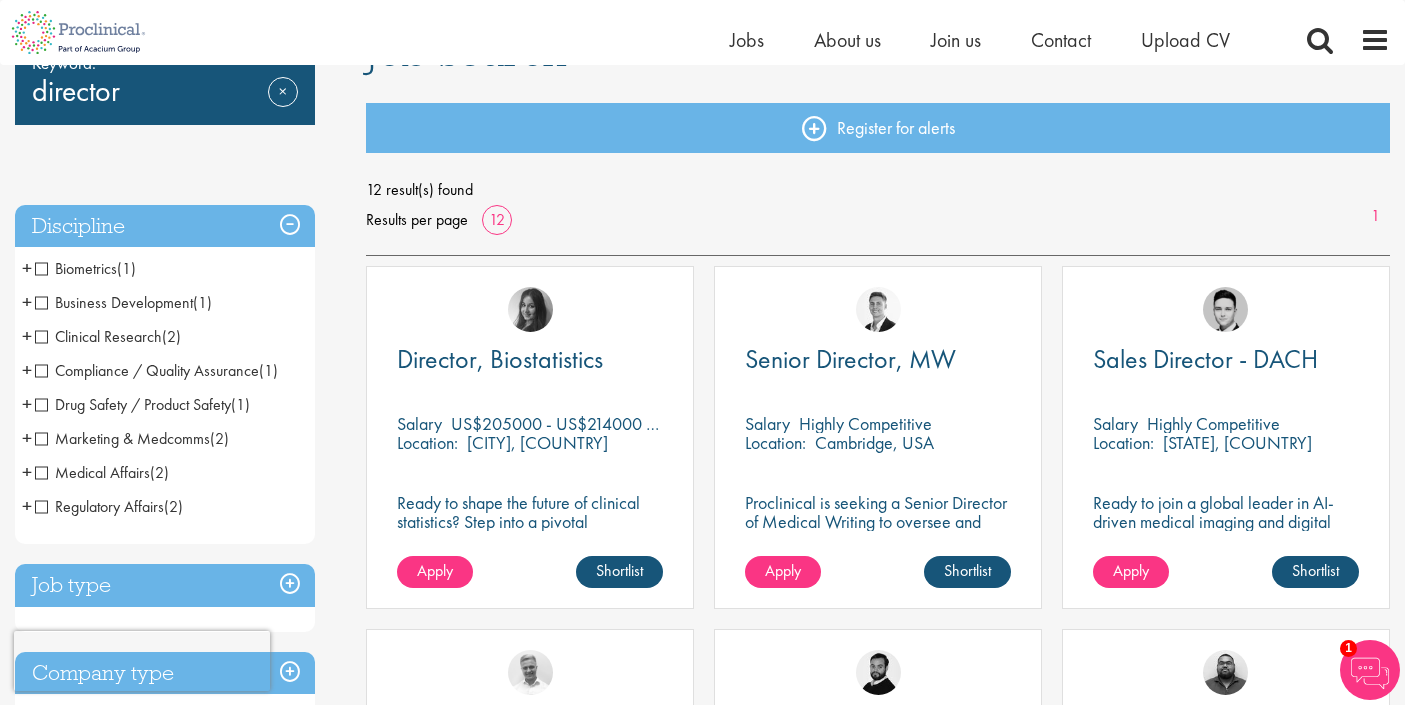 click on "+" at bounding box center [27, 336] 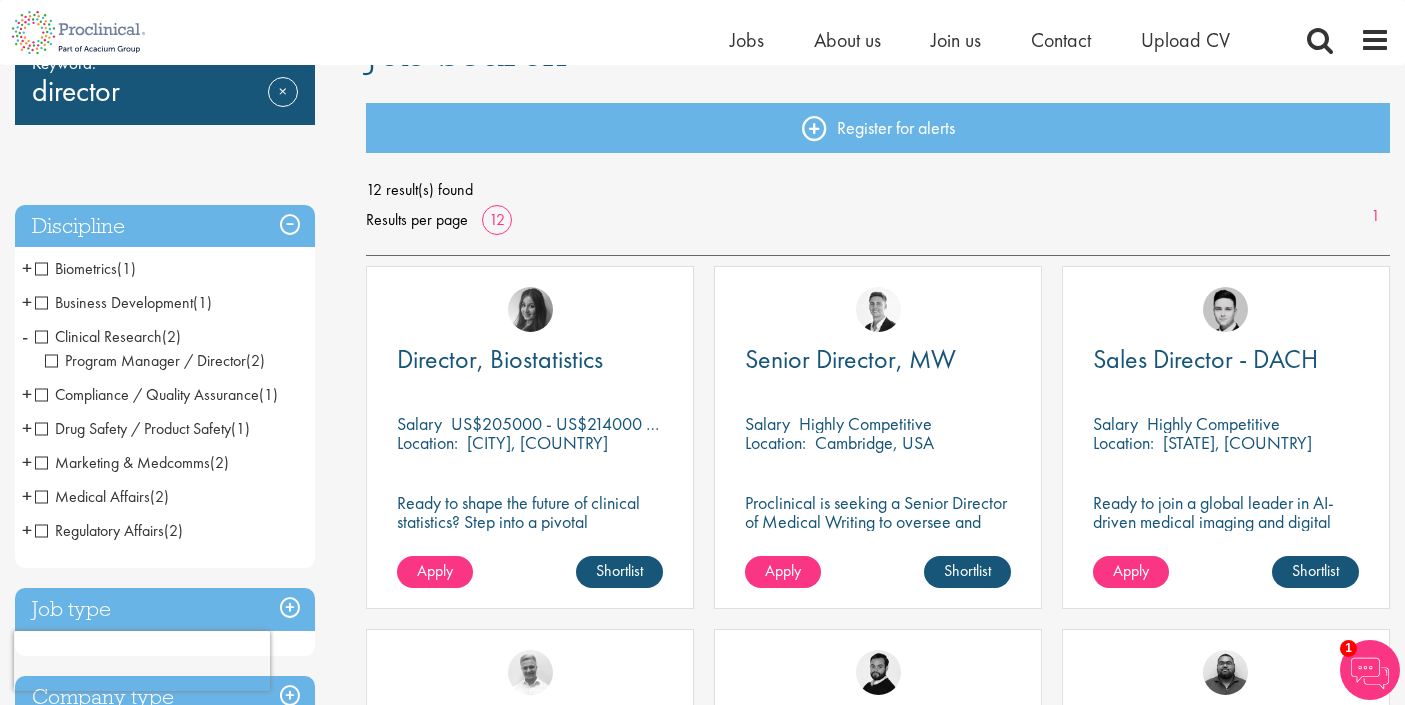 click on "Program Manager / Director" at bounding box center (145, 360) 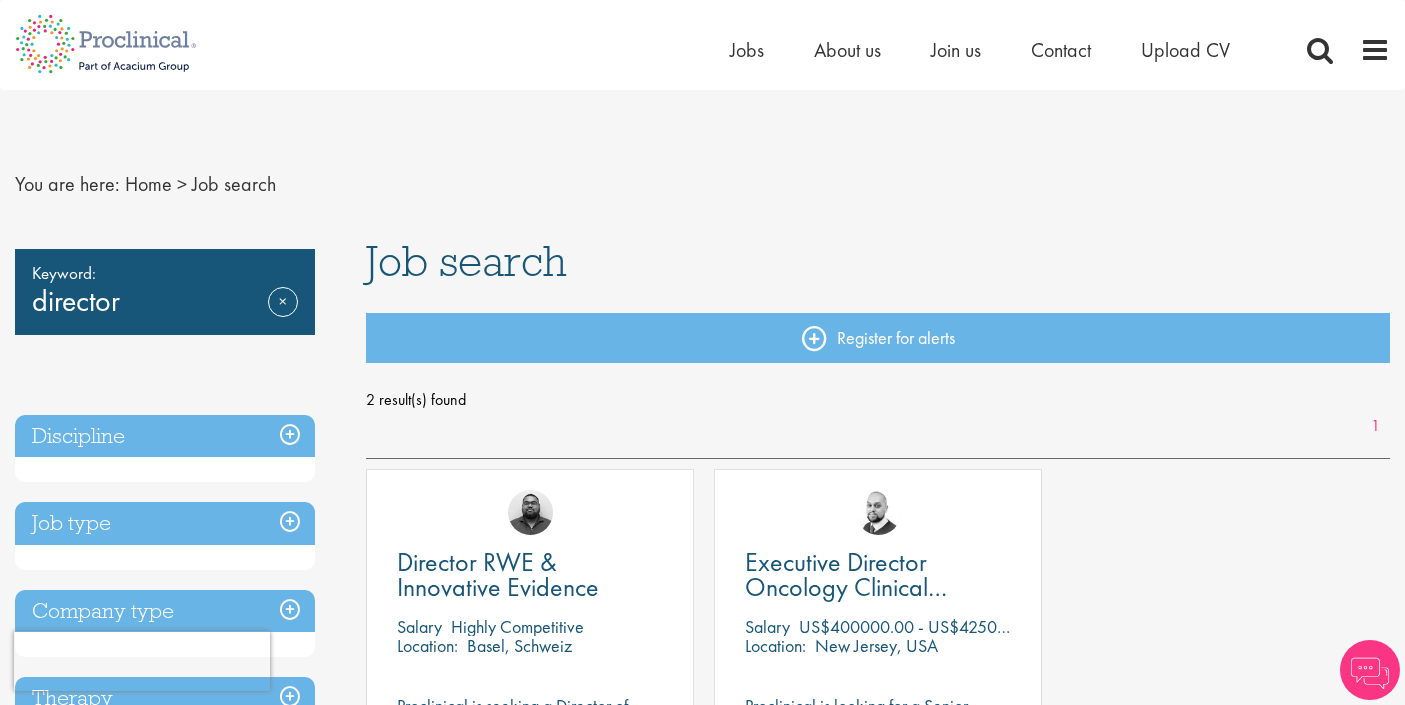 scroll, scrollTop: 0, scrollLeft: 0, axis: both 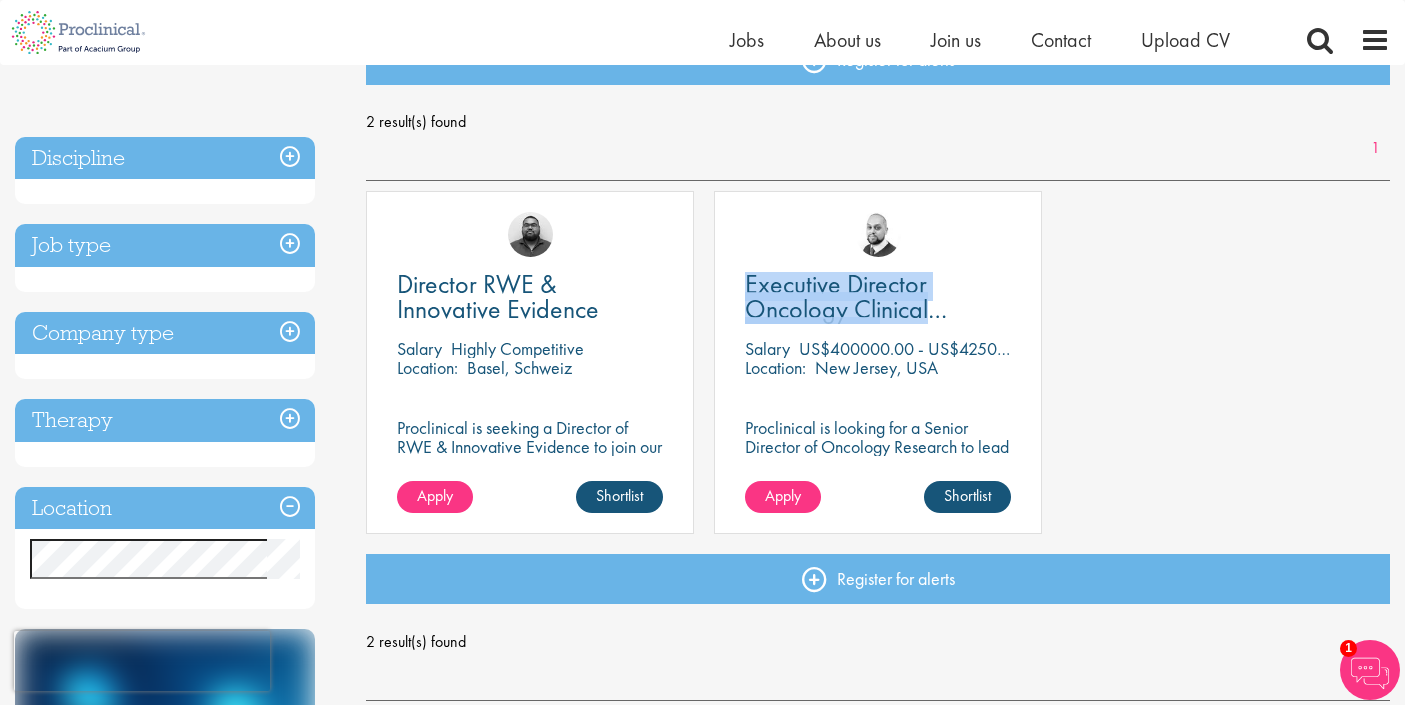 click on "Company type" at bounding box center (165, 333) 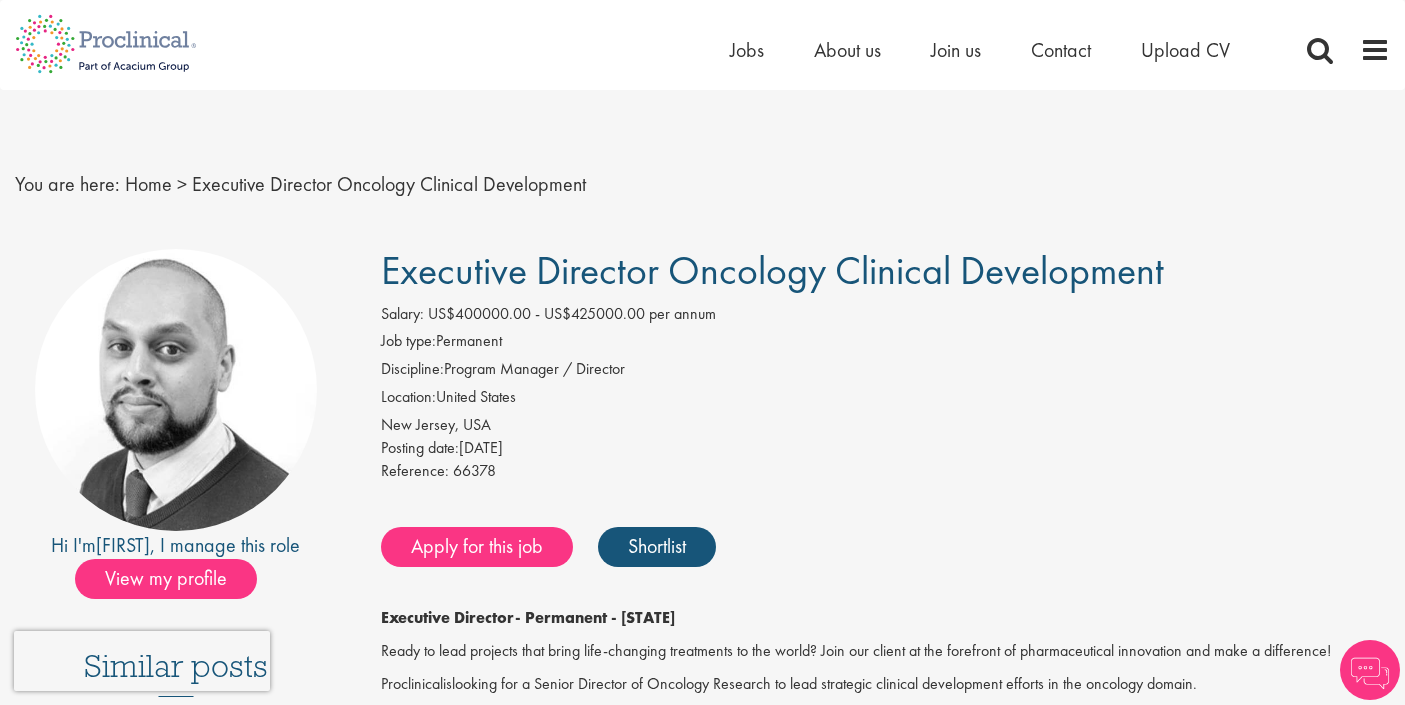 scroll, scrollTop: 0, scrollLeft: 0, axis: both 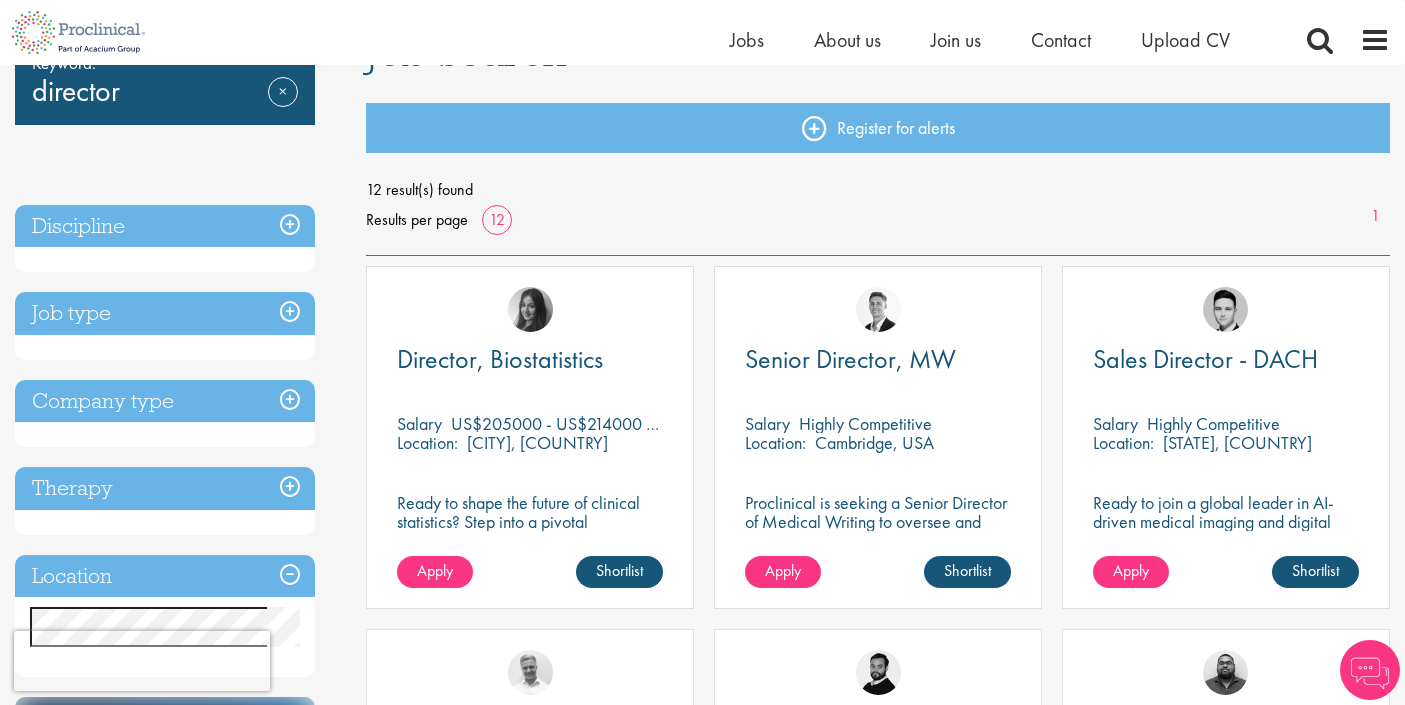 click on "Company type" at bounding box center (165, 401) 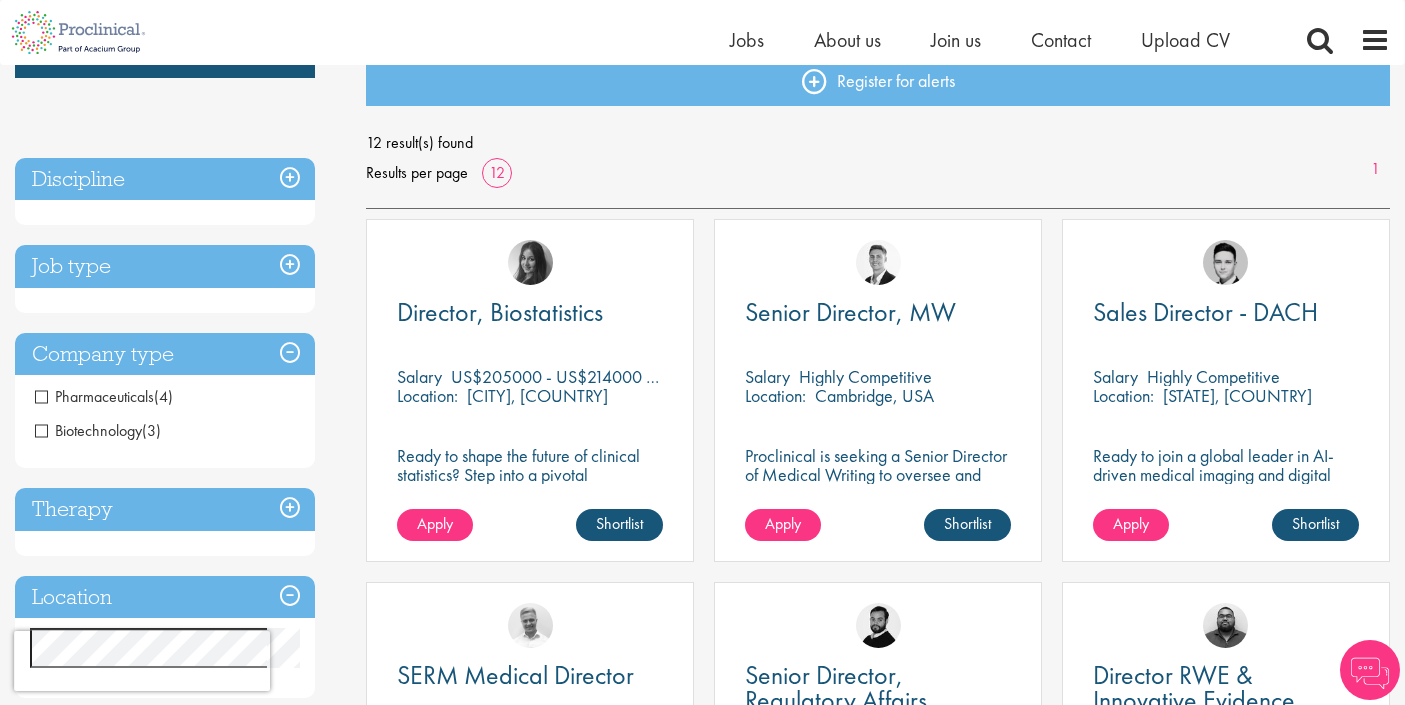 scroll, scrollTop: 266, scrollLeft: 0, axis: vertical 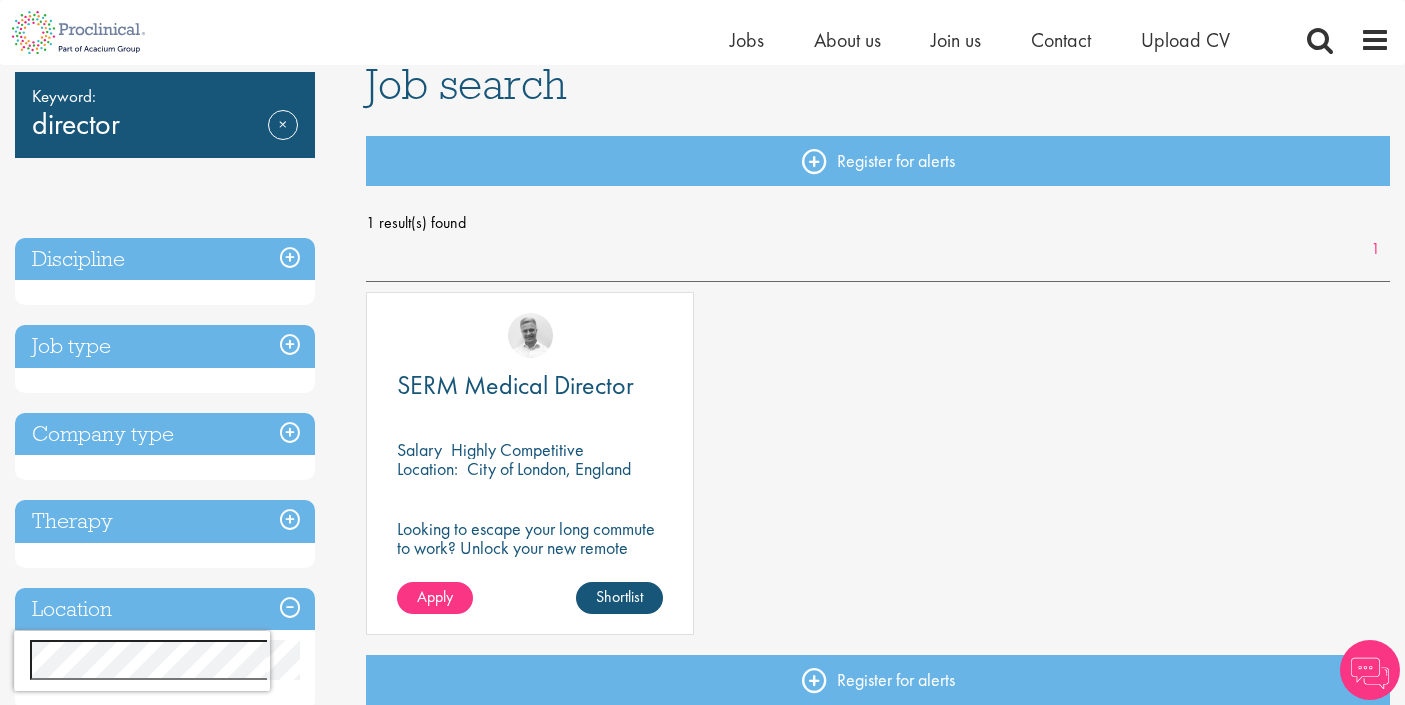 click on "Company type" at bounding box center (165, 434) 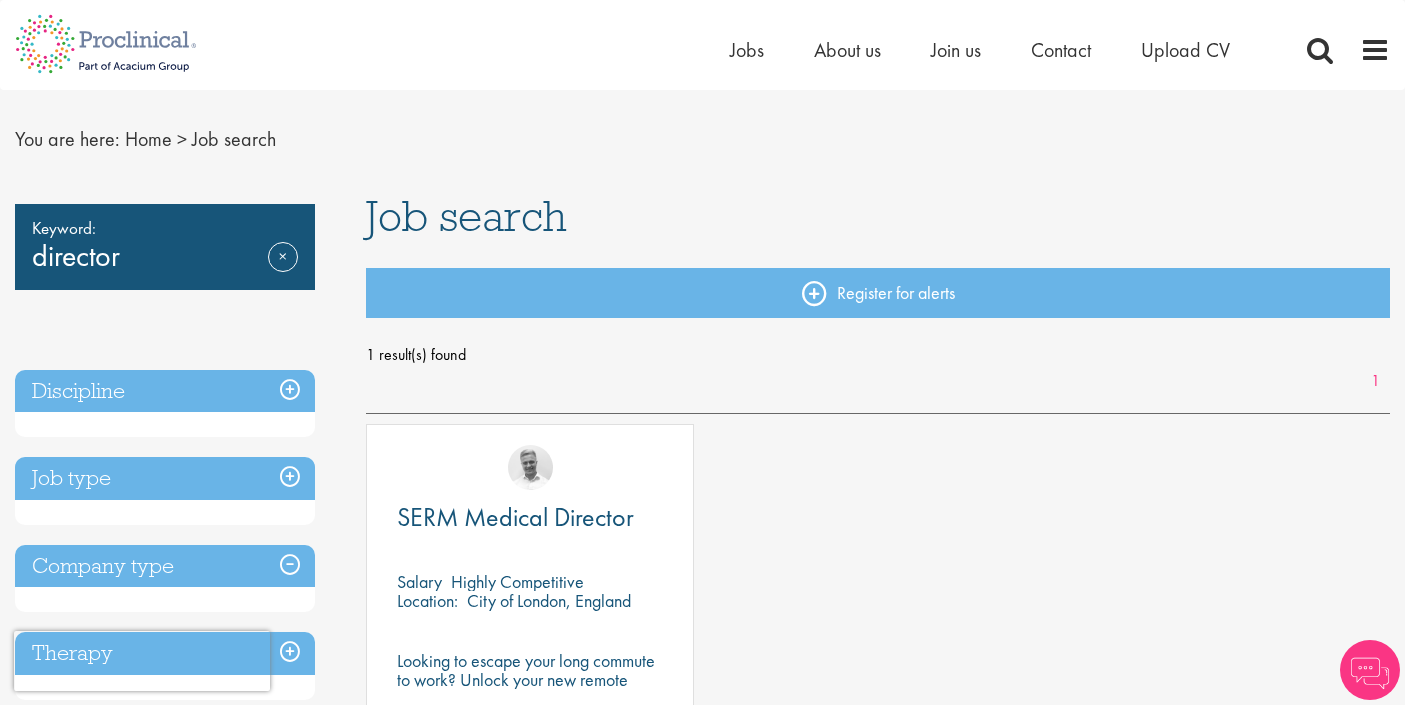 scroll, scrollTop: 0, scrollLeft: 0, axis: both 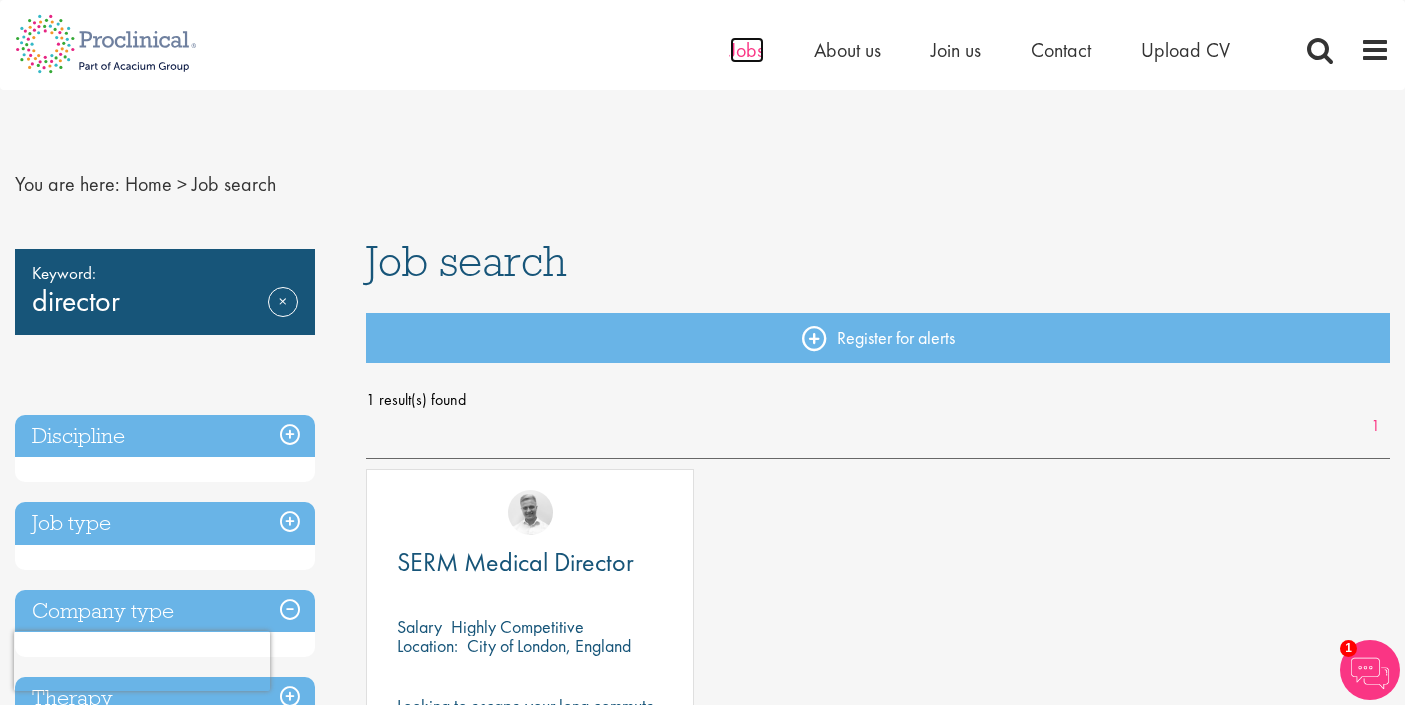 click on "Jobs" at bounding box center [747, 50] 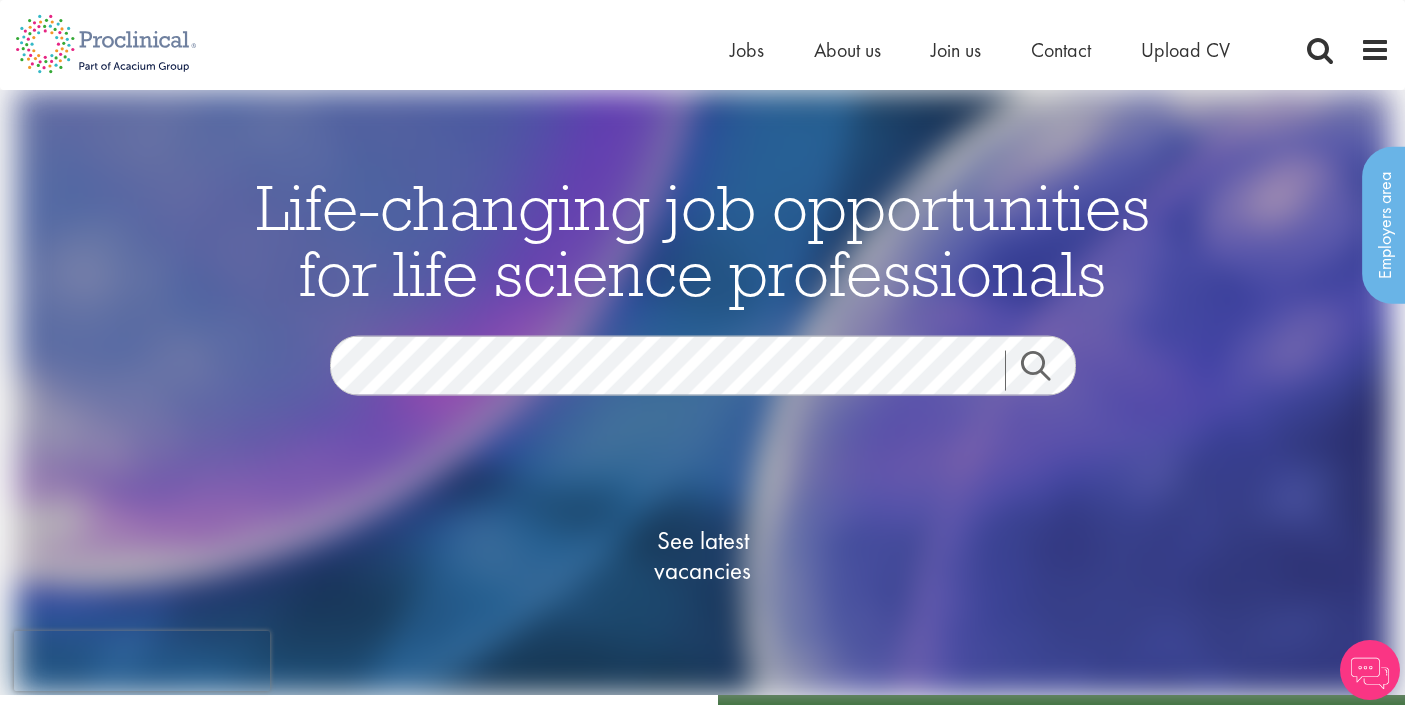 scroll, scrollTop: 0, scrollLeft: 0, axis: both 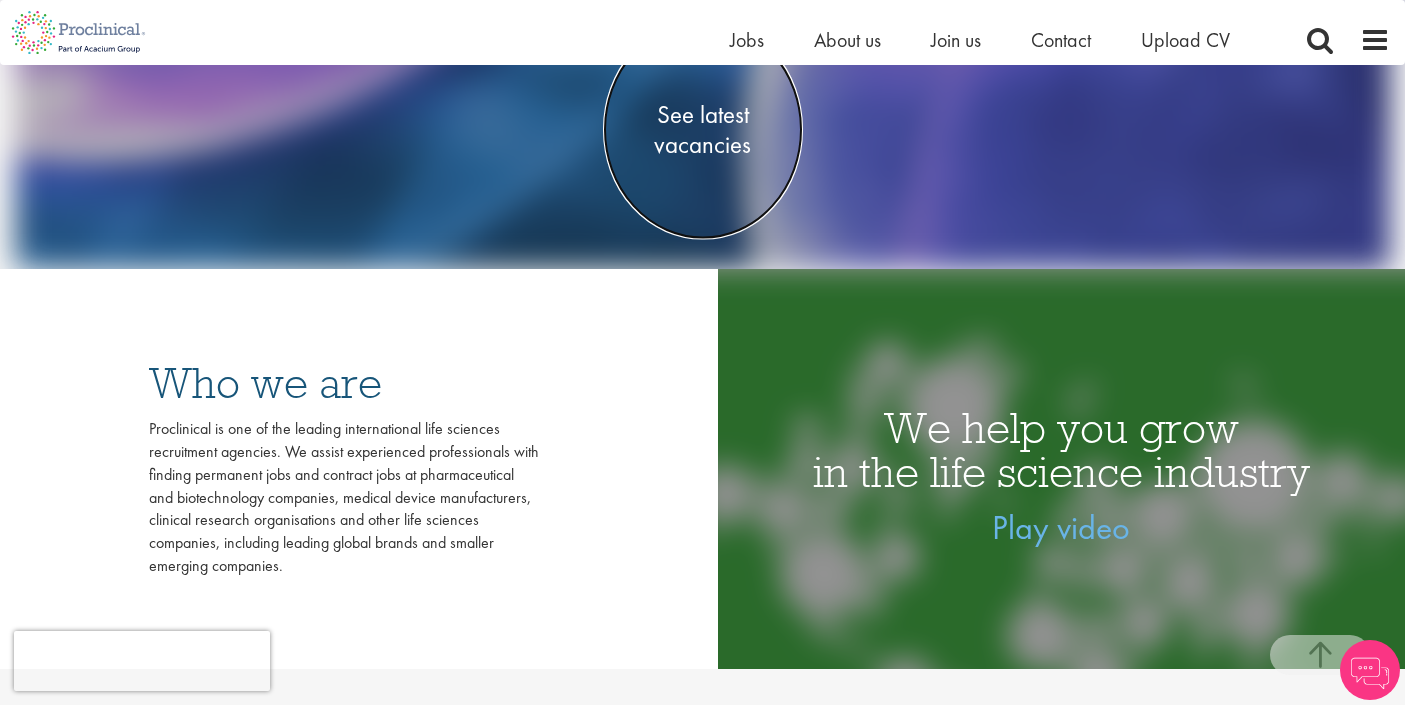 click on "See latest  vacancies" at bounding box center [703, 129] 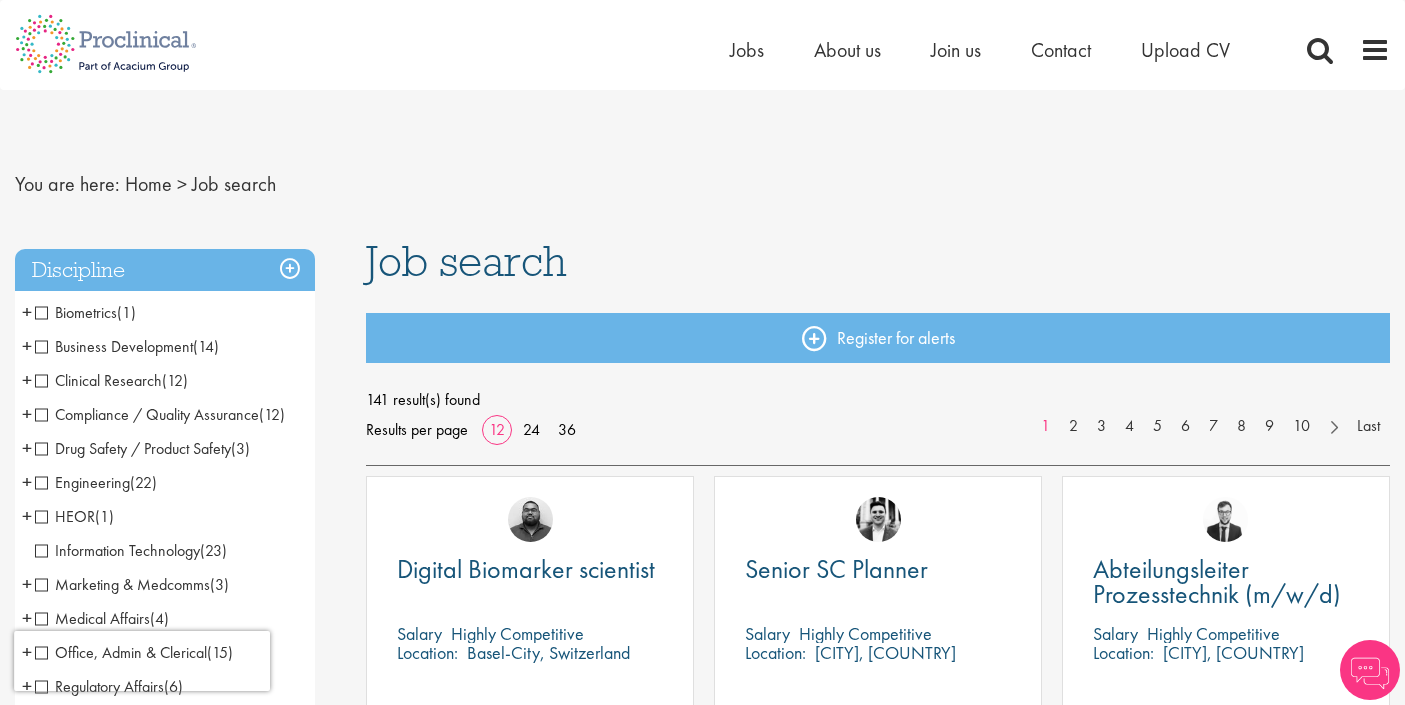 scroll, scrollTop: 0, scrollLeft: 0, axis: both 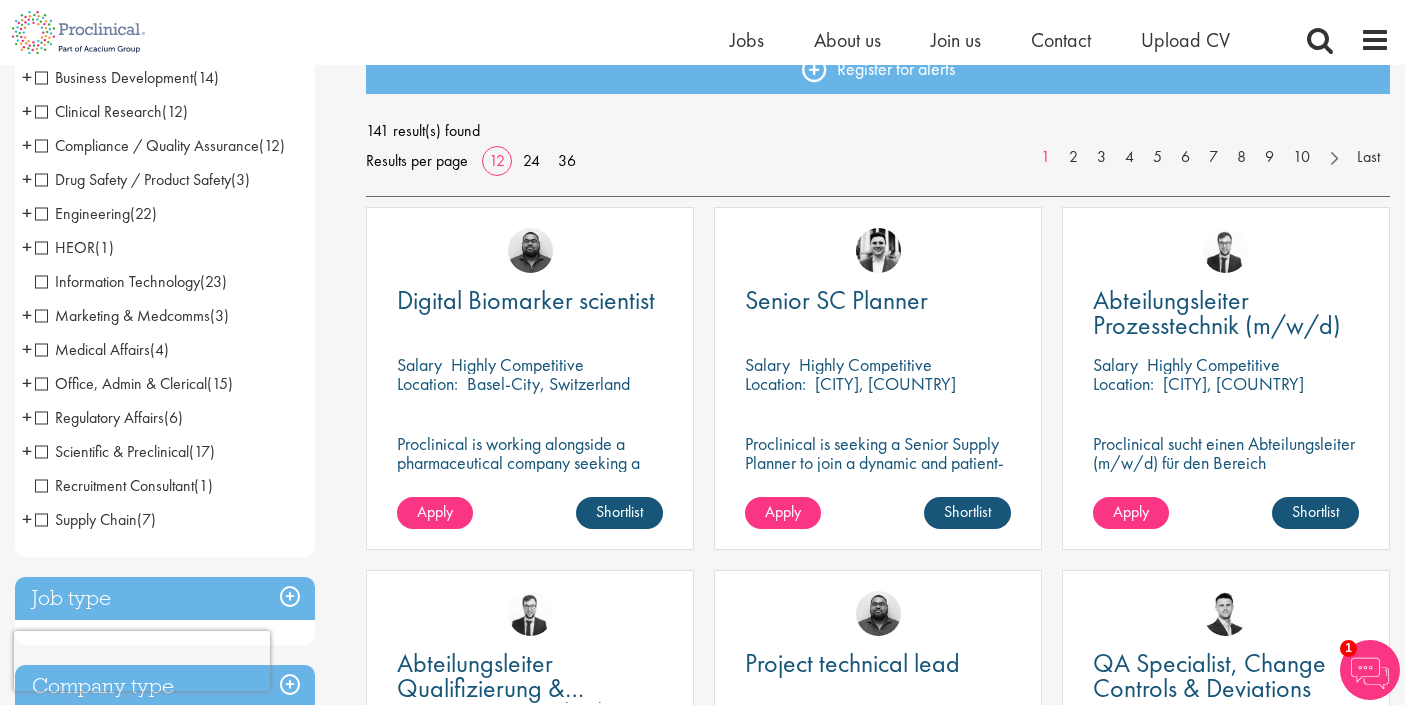 click on "+" at bounding box center (27, 451) 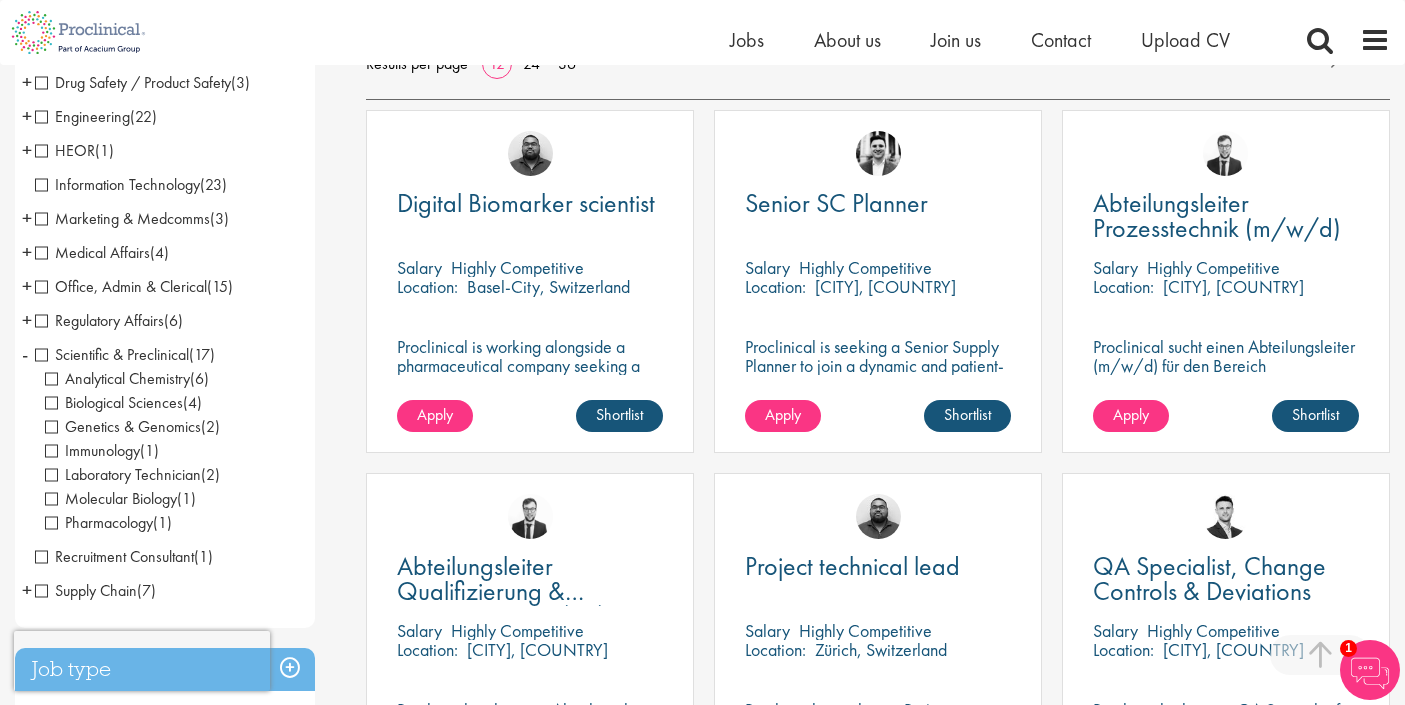 scroll, scrollTop: 343, scrollLeft: 0, axis: vertical 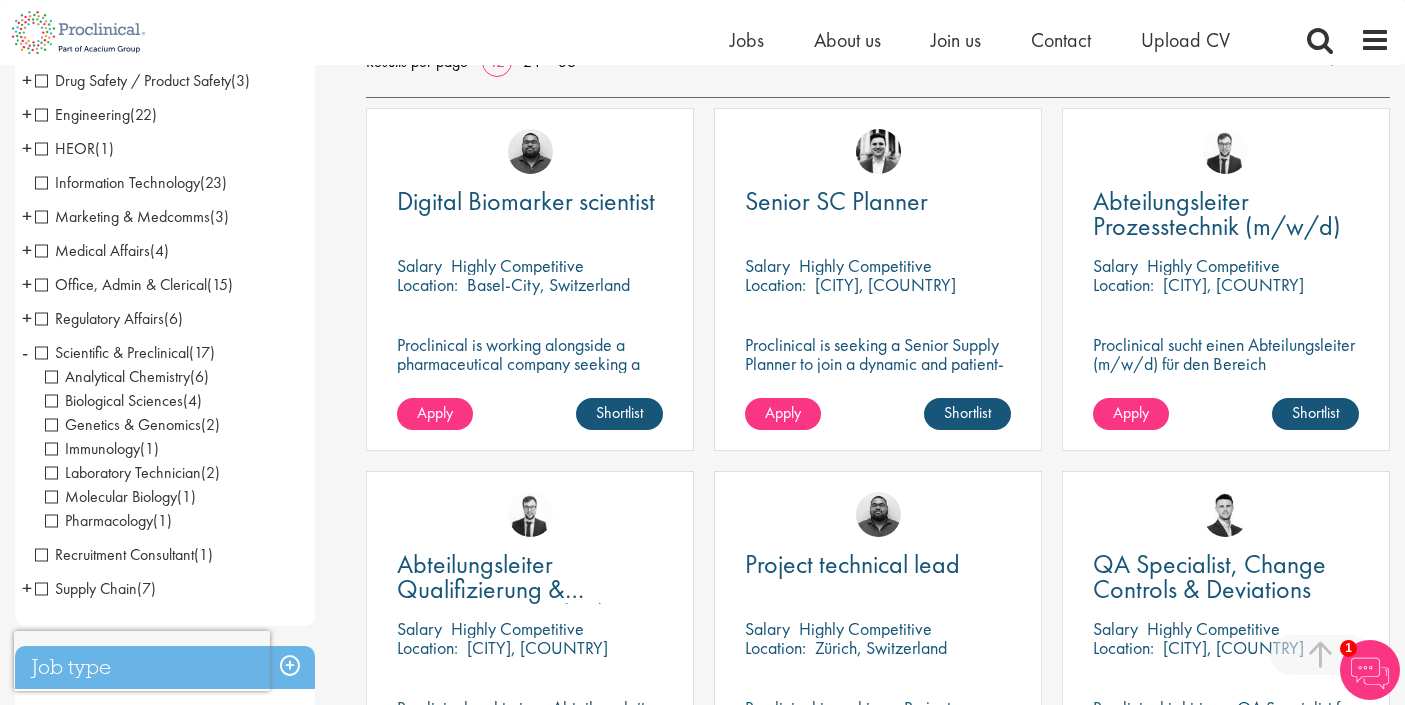 click on "Analytical Chemistry" at bounding box center [117, 376] 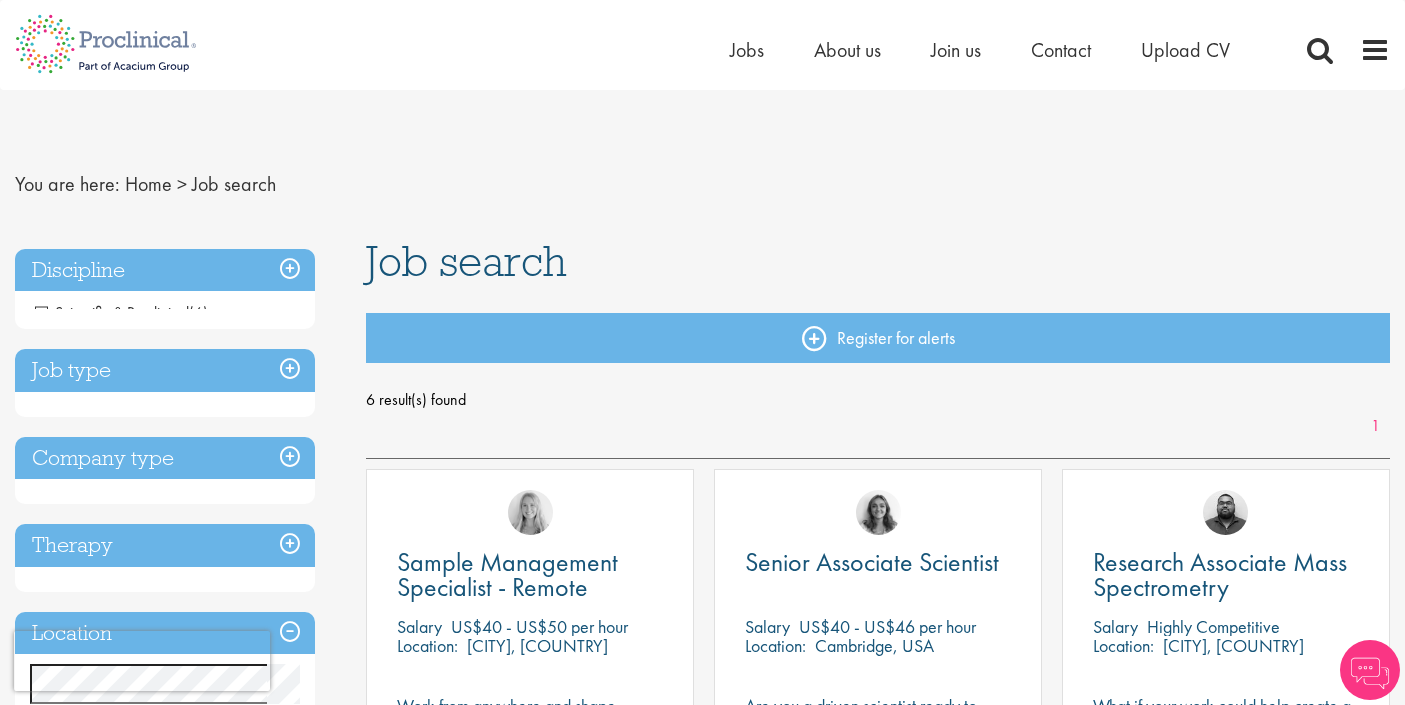 scroll, scrollTop: 0, scrollLeft: 0, axis: both 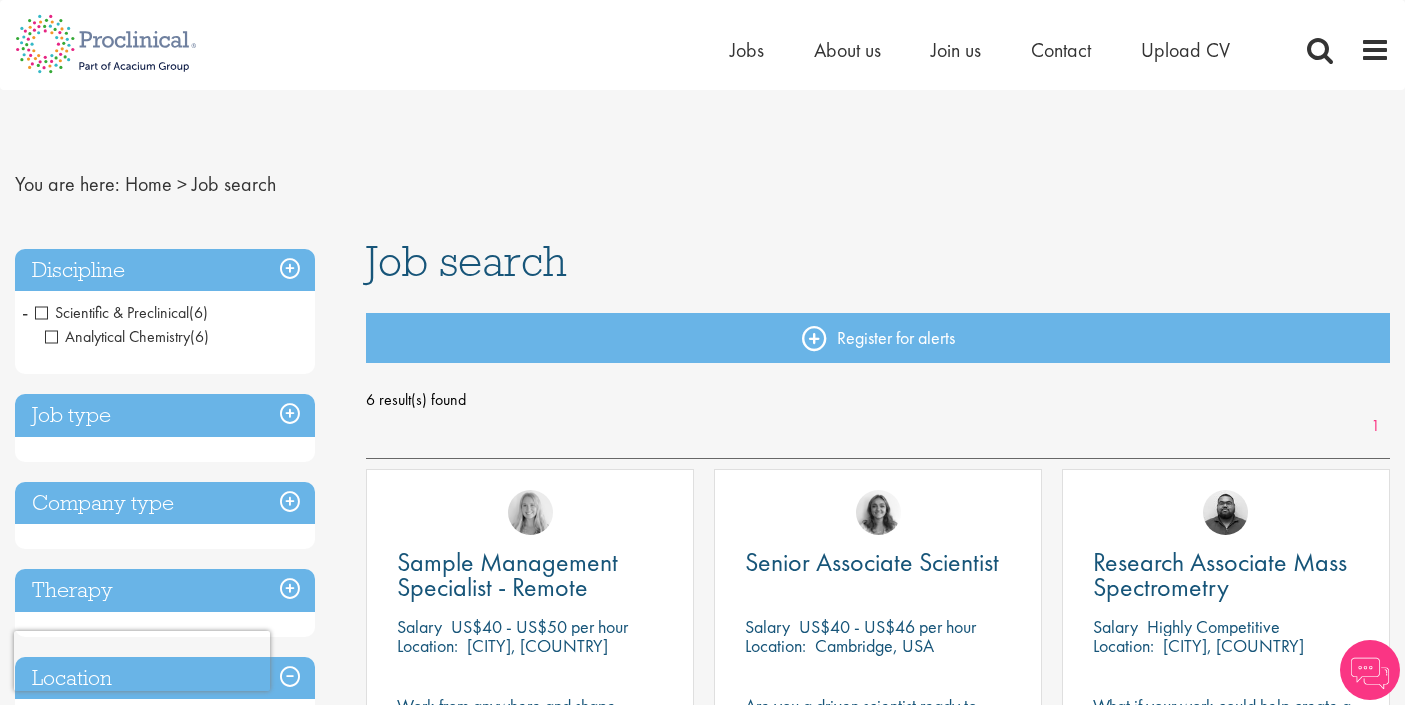 click on "Discipline" at bounding box center [165, 270] 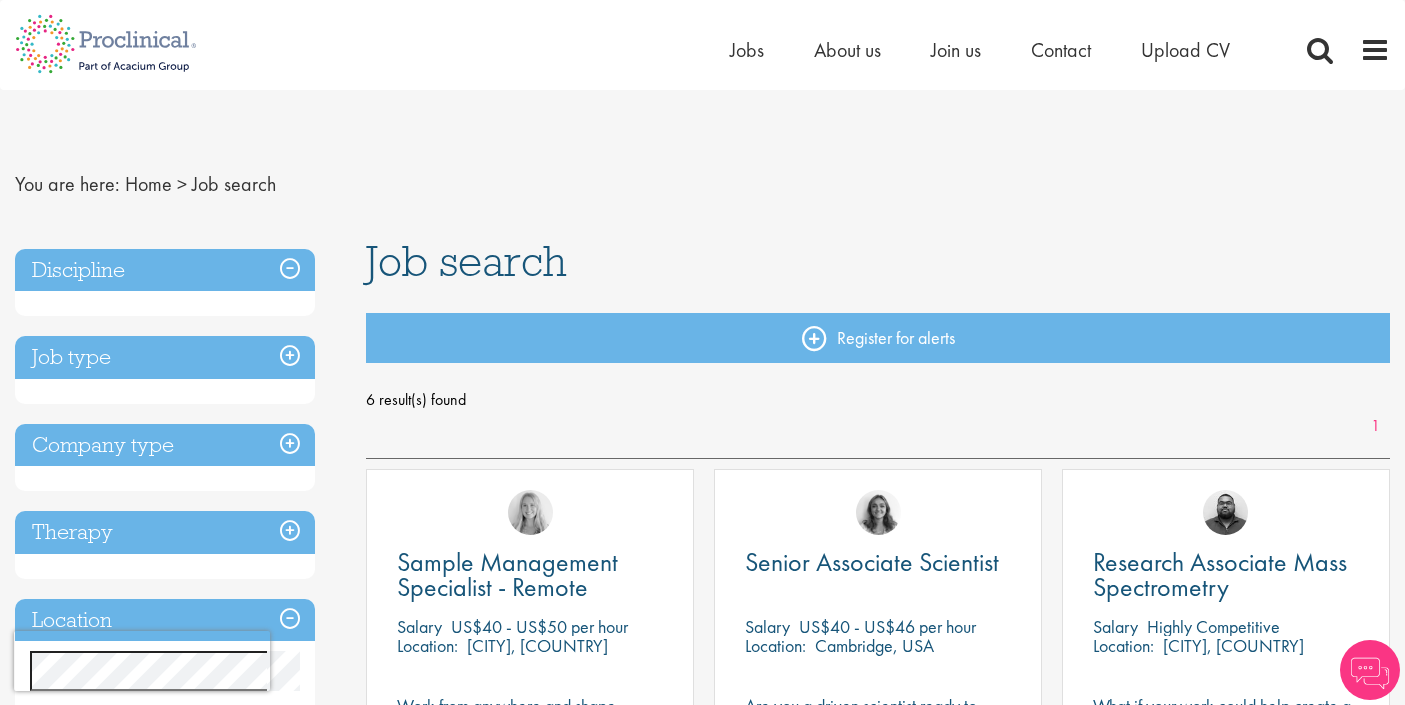 click on "Discipline" at bounding box center (165, 270) 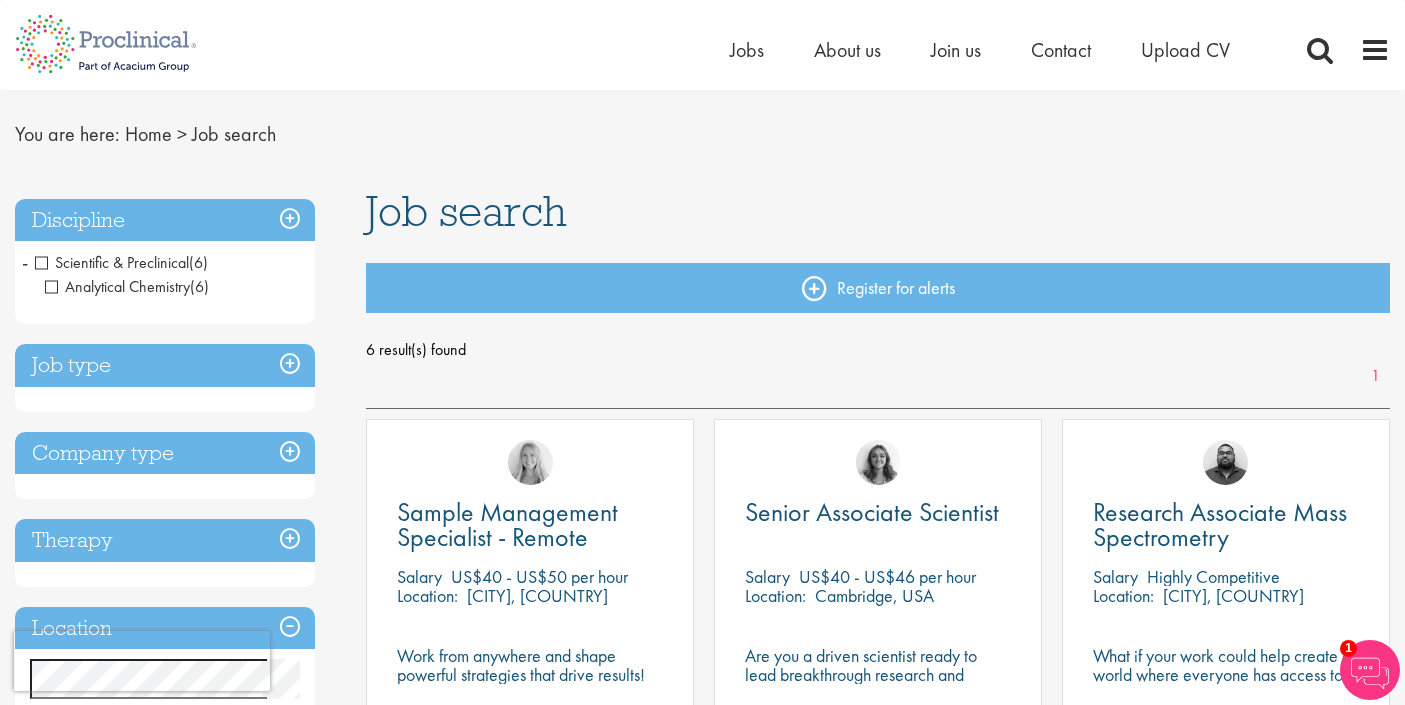 scroll, scrollTop: 0, scrollLeft: 0, axis: both 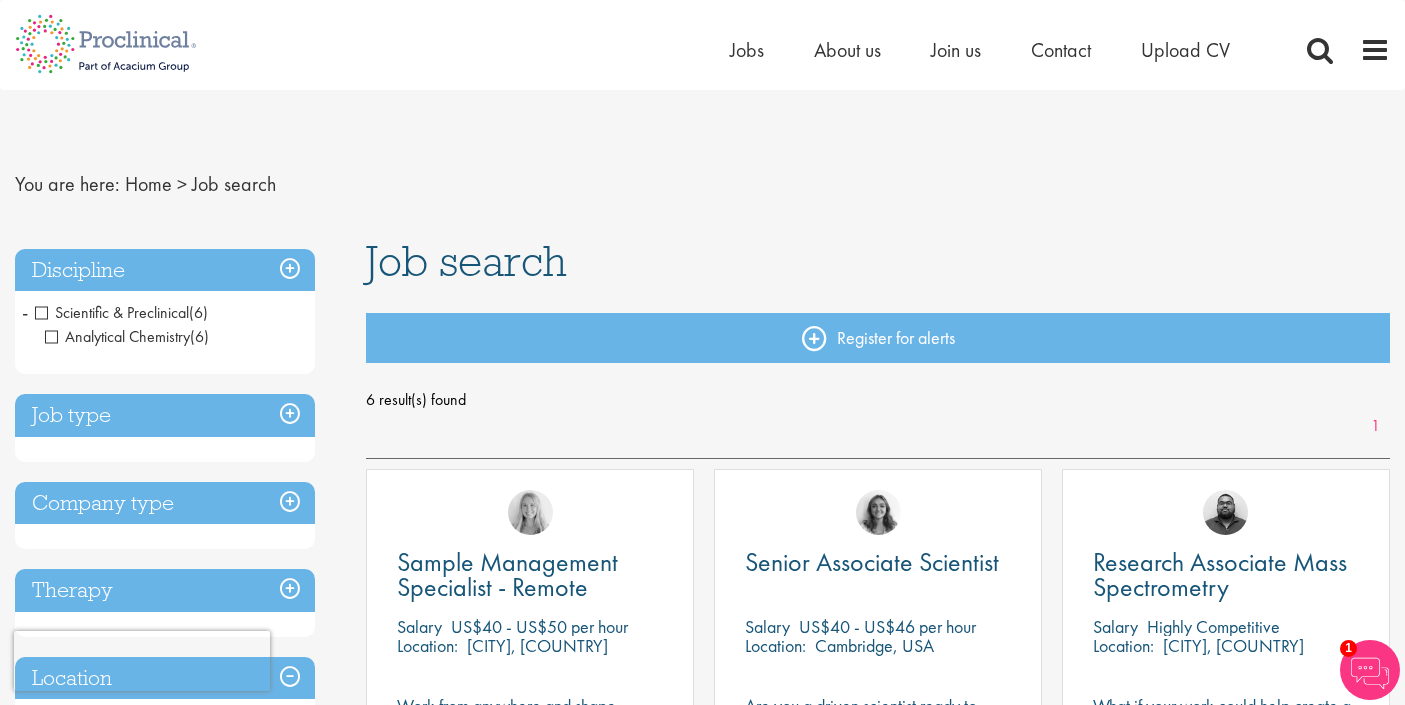 click on "Analytical Chemistry" at bounding box center (117, 336) 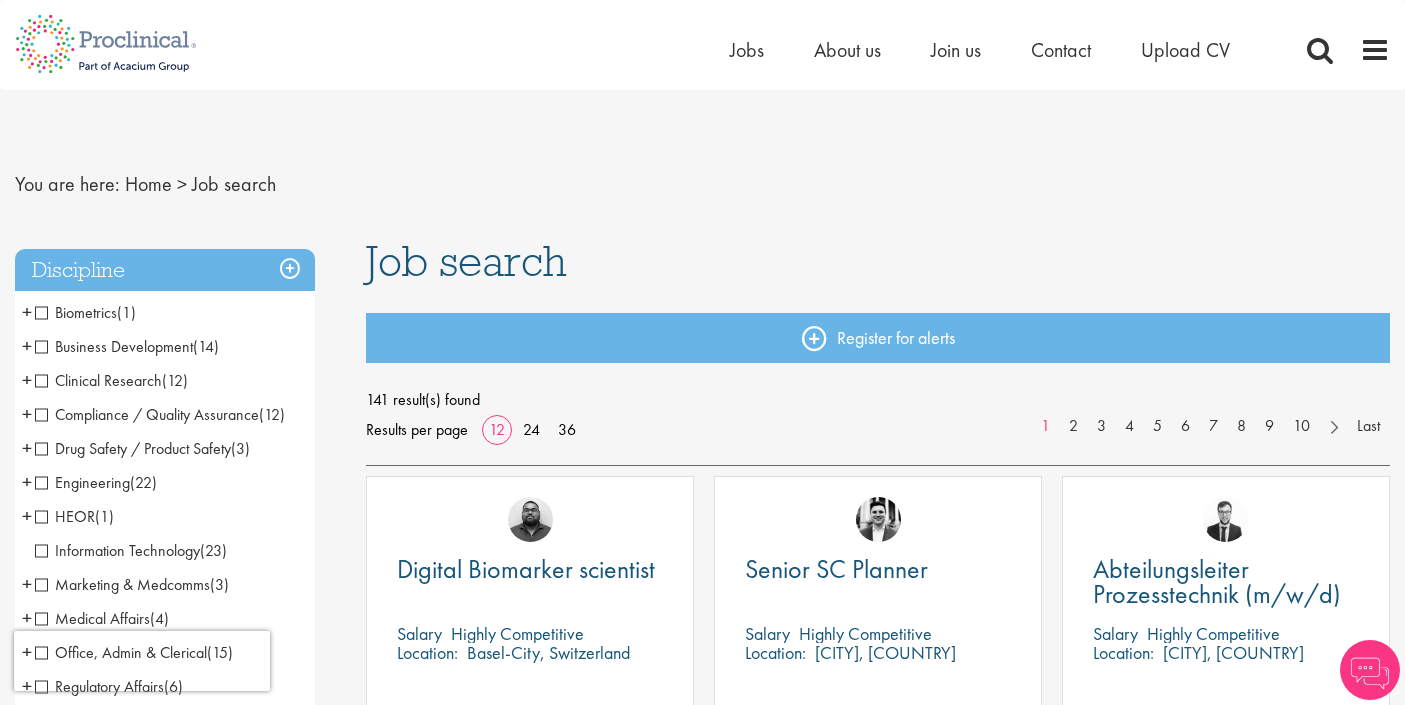 scroll, scrollTop: 0, scrollLeft: 0, axis: both 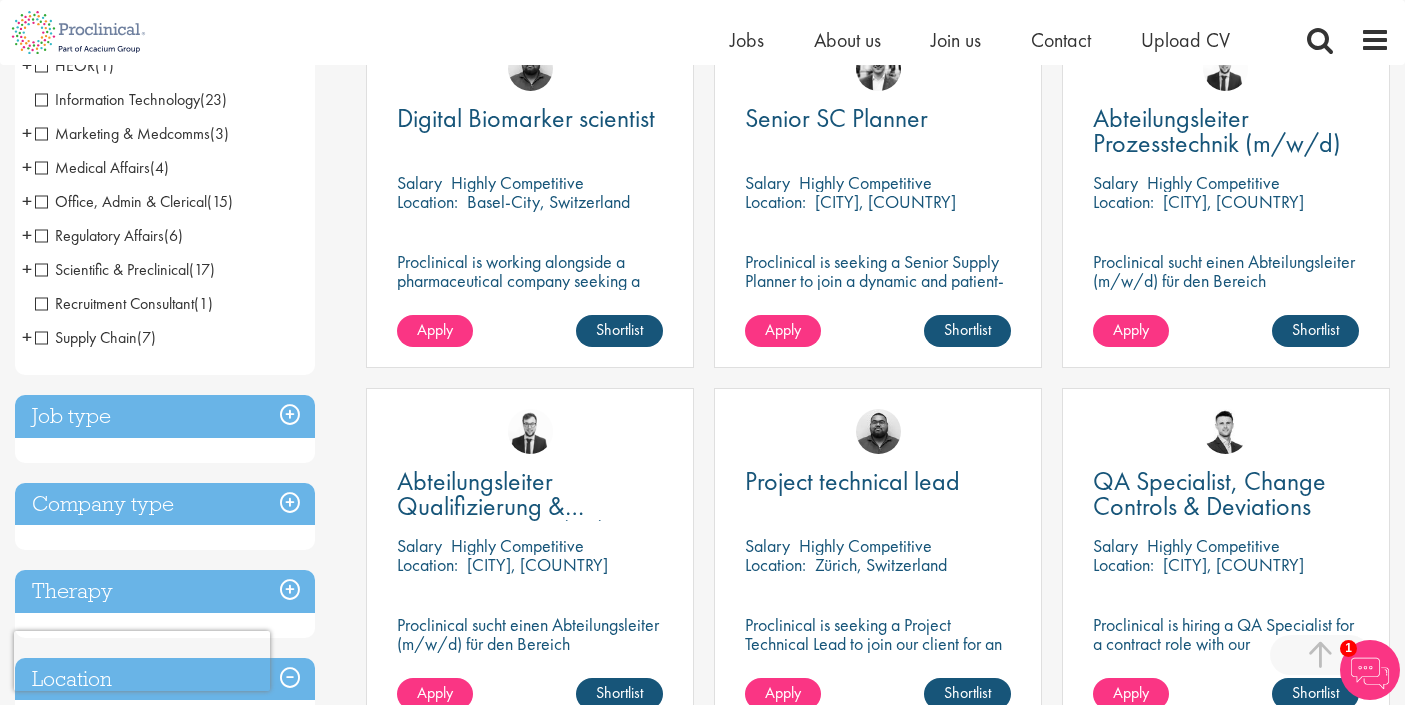click on "Job type" at bounding box center [165, 416] 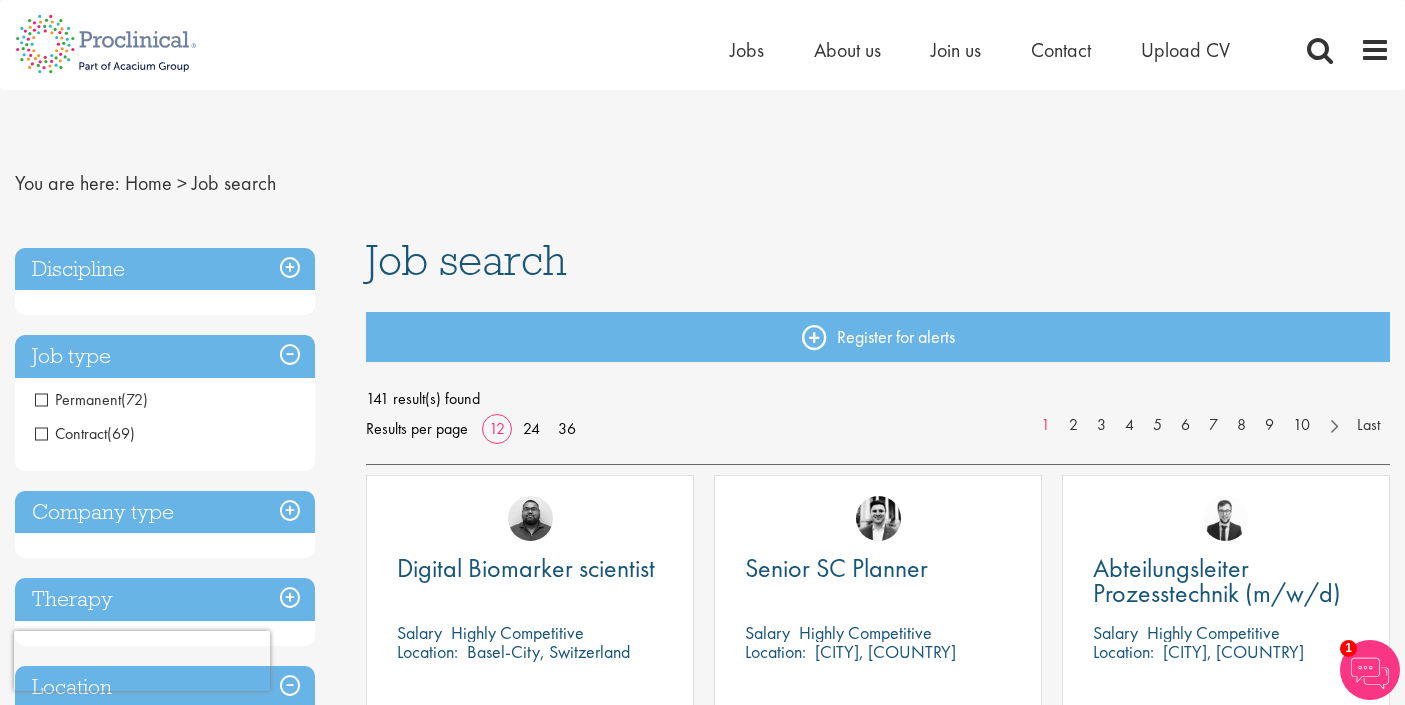 scroll, scrollTop: 0, scrollLeft: 0, axis: both 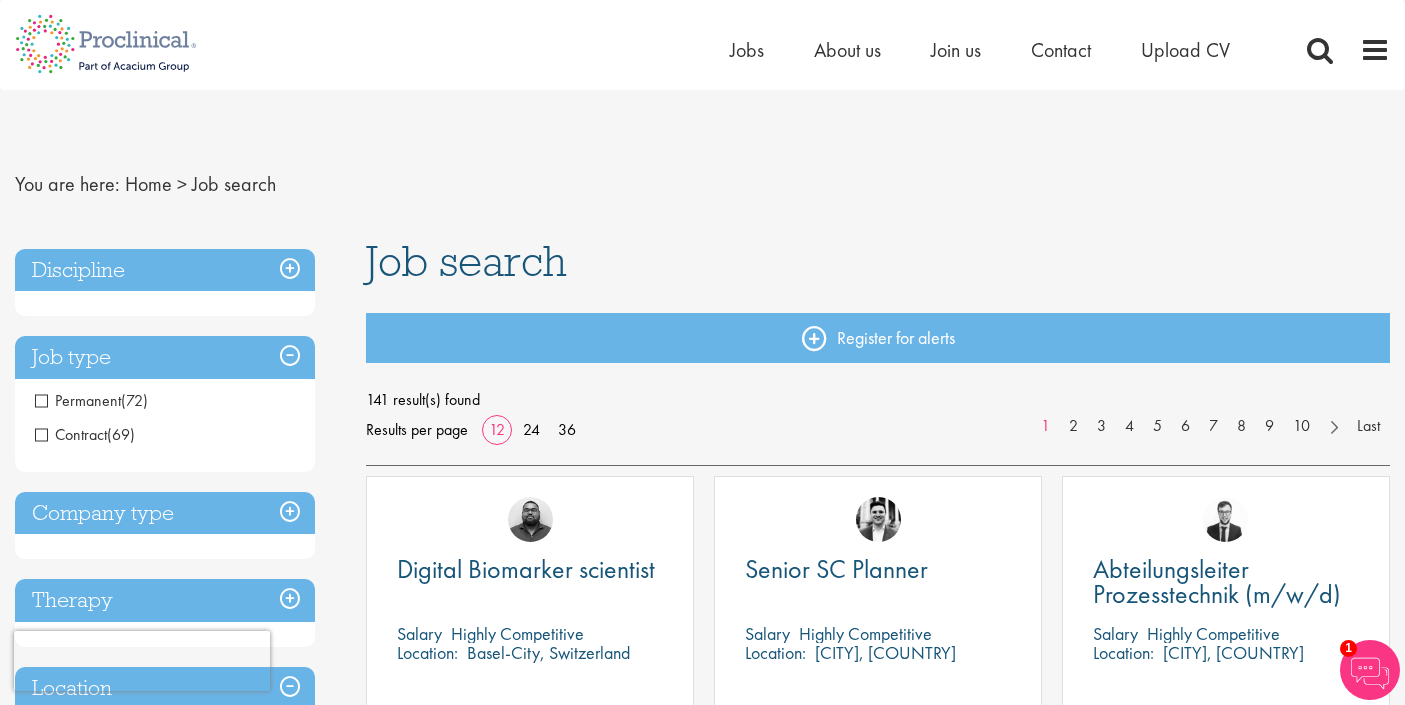 click on "Discipline" at bounding box center [165, 270] 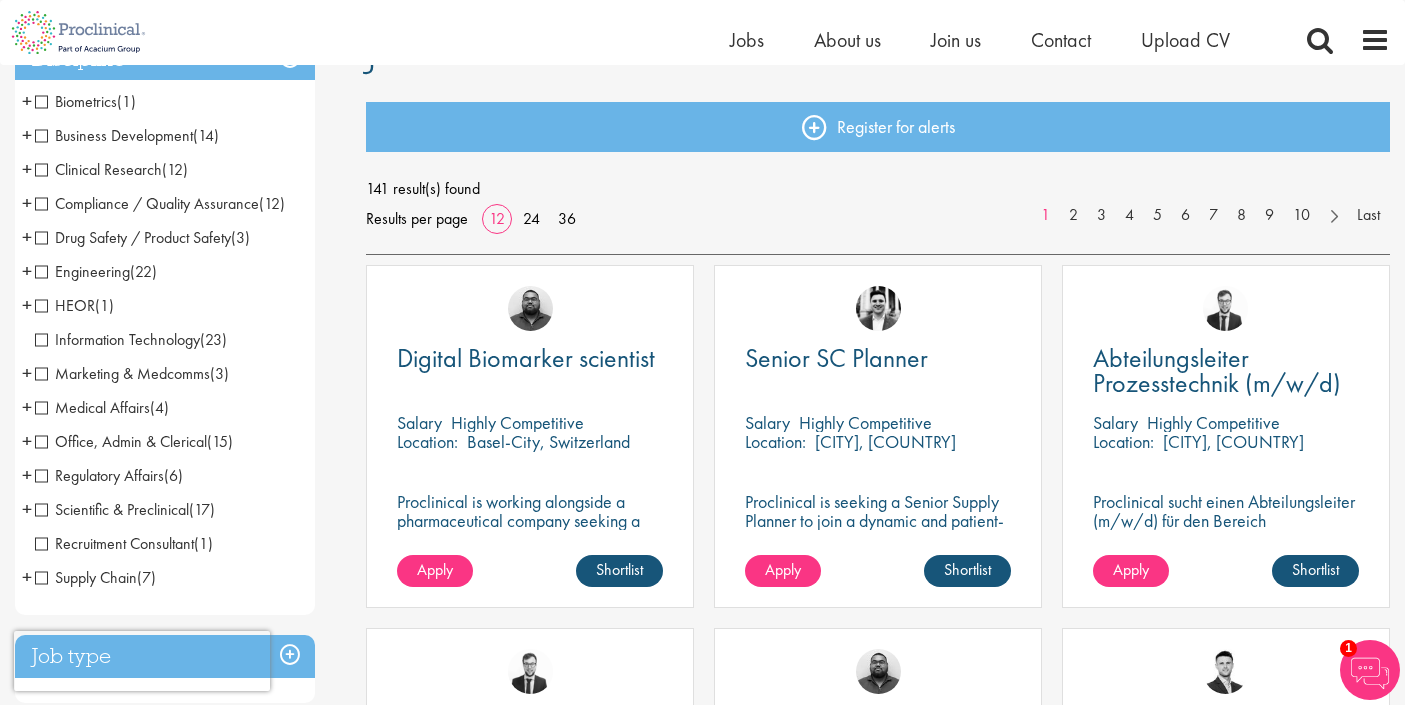 scroll, scrollTop: 192, scrollLeft: 0, axis: vertical 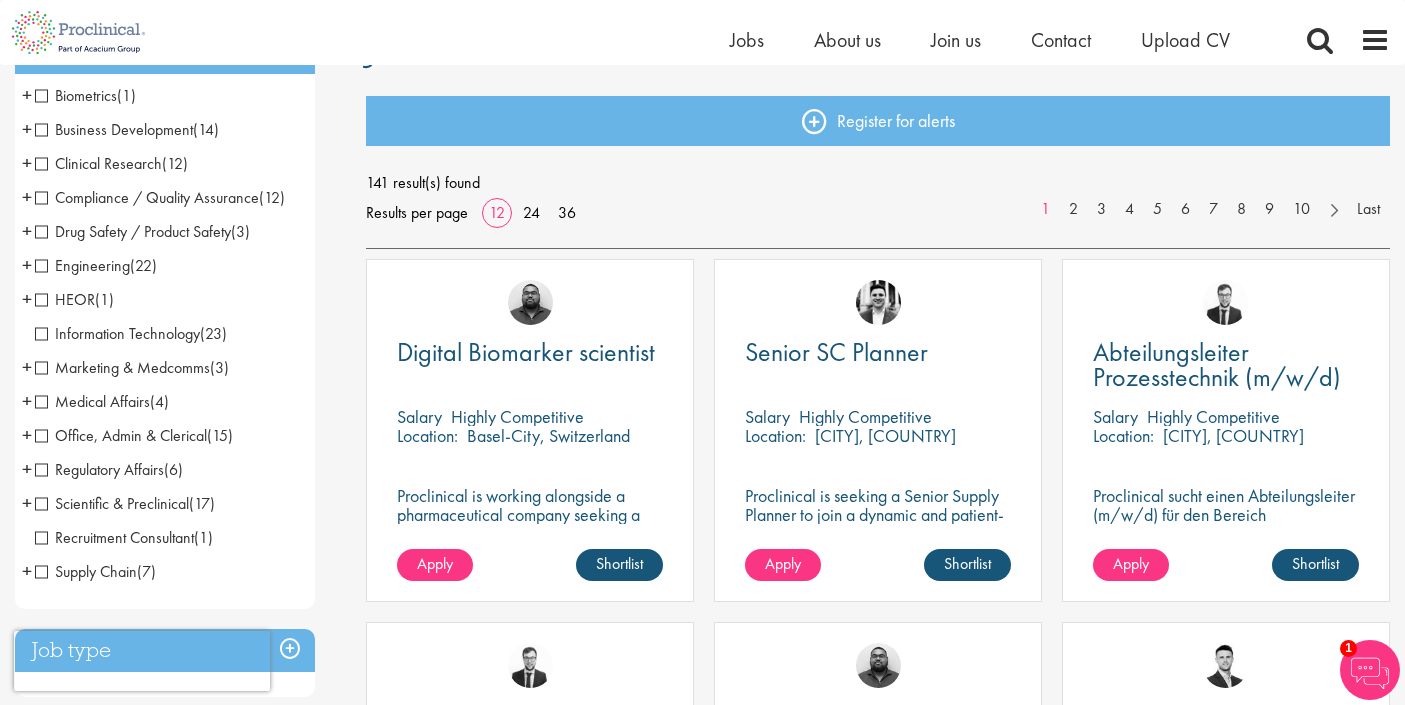 click on "+" at bounding box center (27, 163) 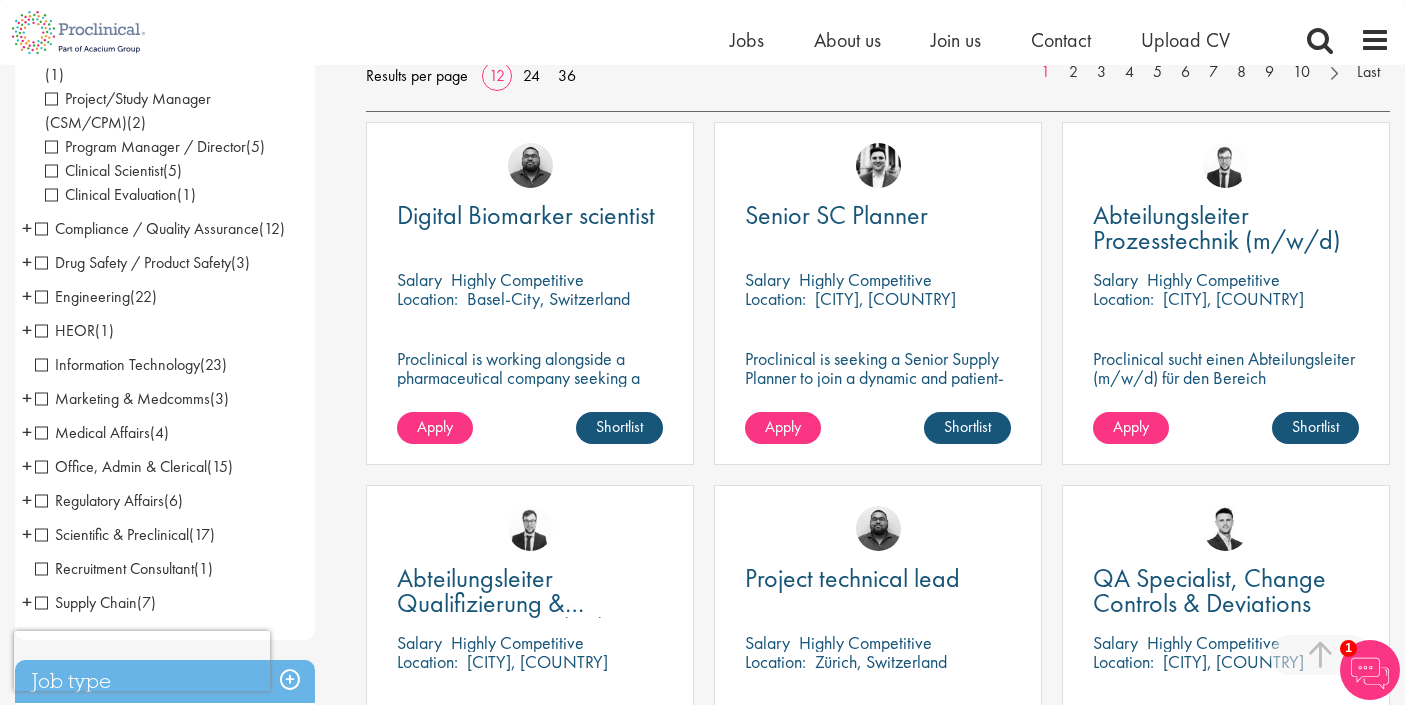 scroll, scrollTop: 352, scrollLeft: 0, axis: vertical 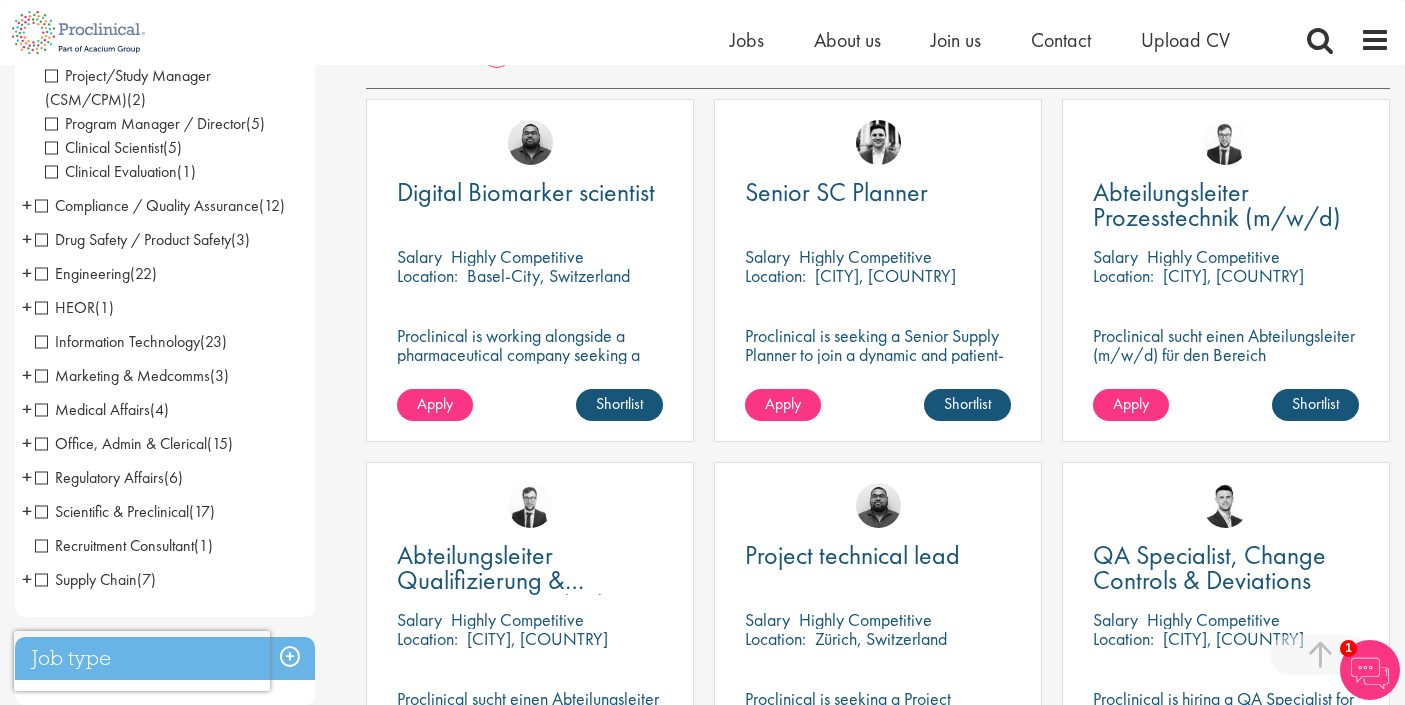 click on "+" at bounding box center (27, 511) 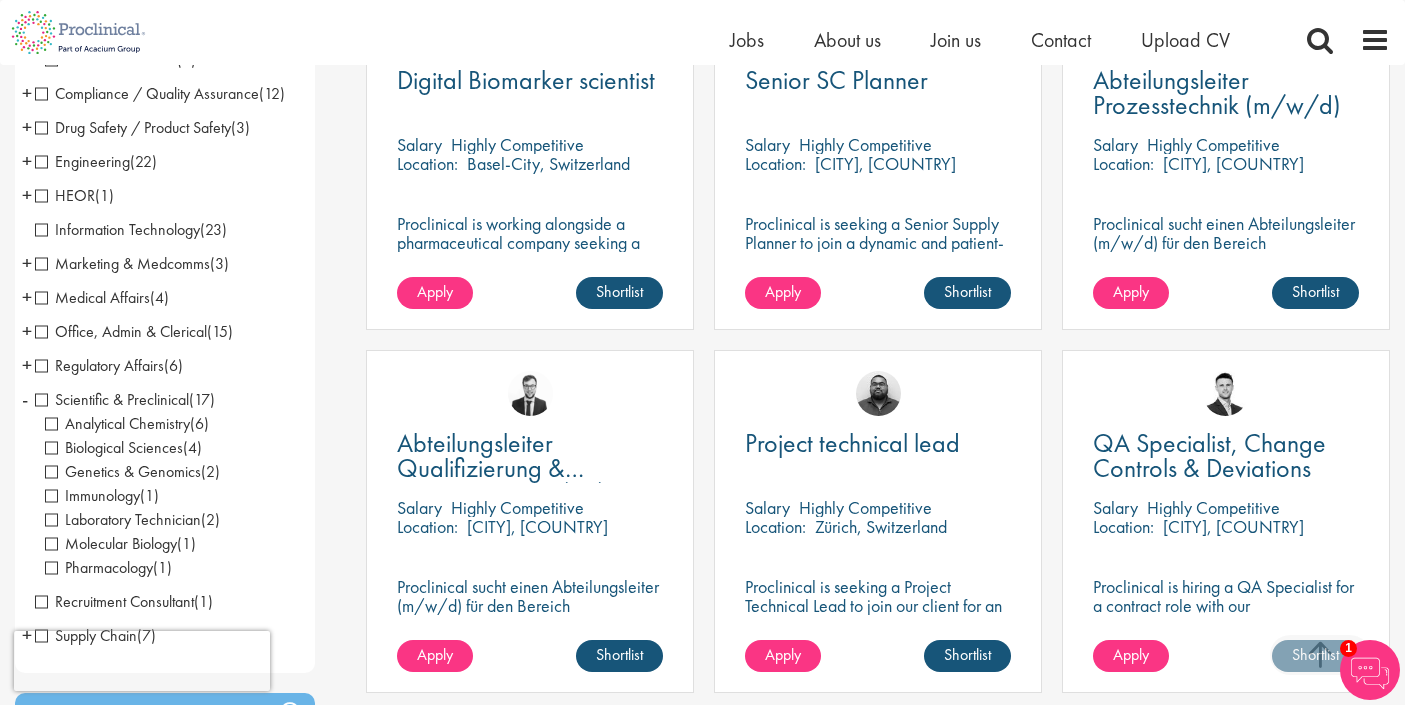 scroll, scrollTop: 470, scrollLeft: 0, axis: vertical 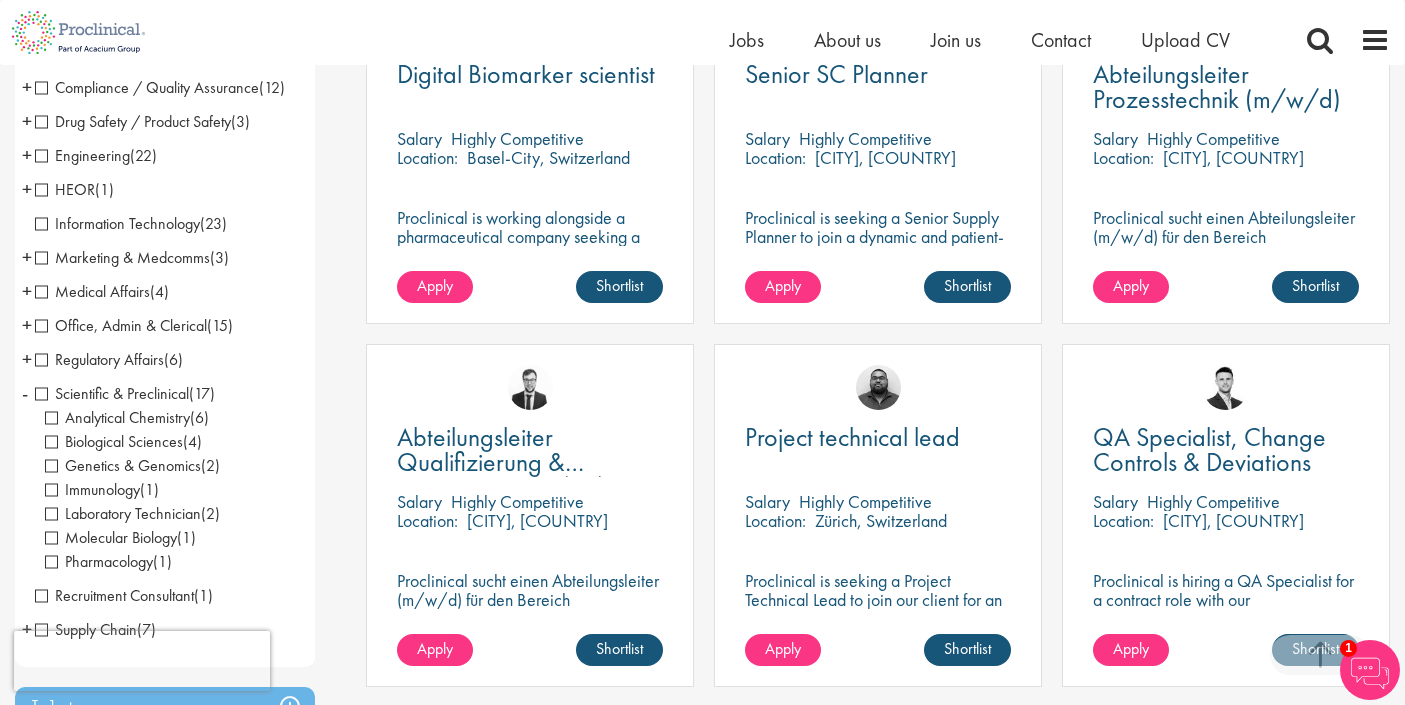 click on "Pharmacology" at bounding box center (99, 561) 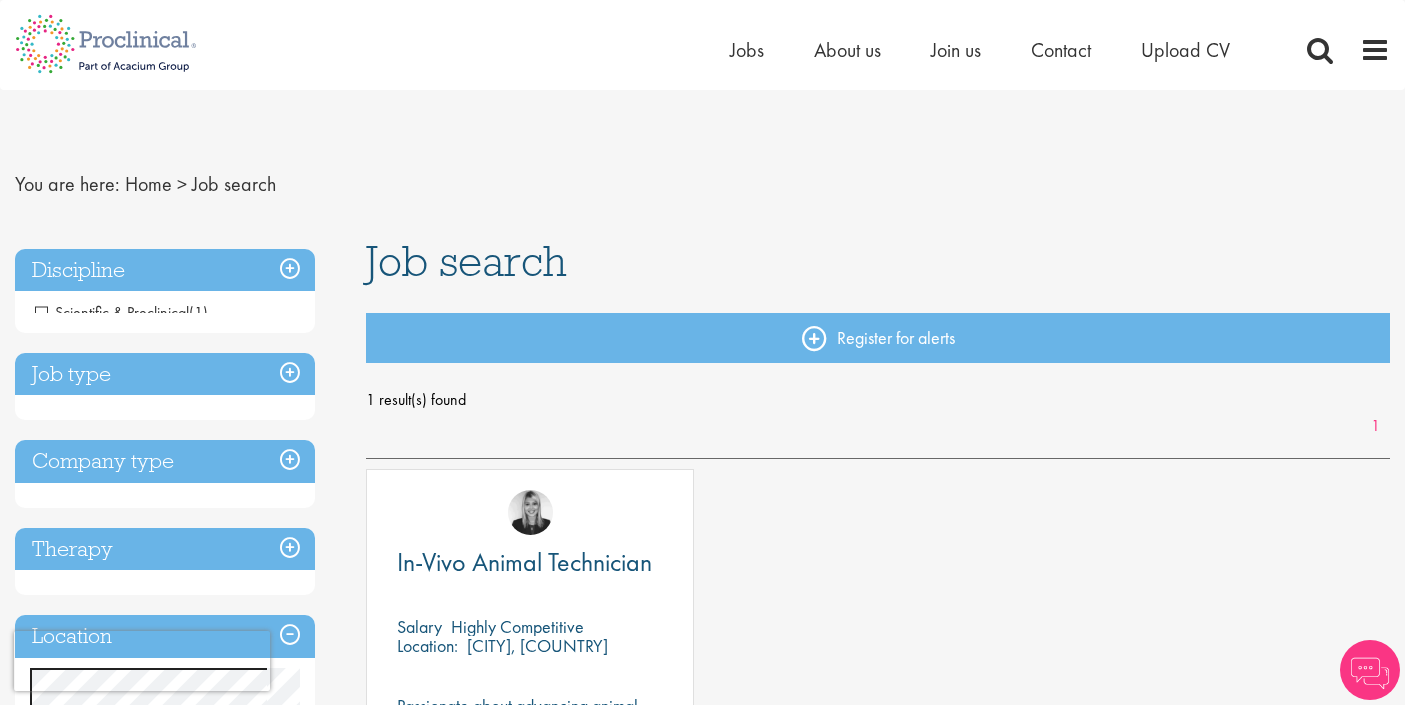 scroll, scrollTop: 0, scrollLeft: 0, axis: both 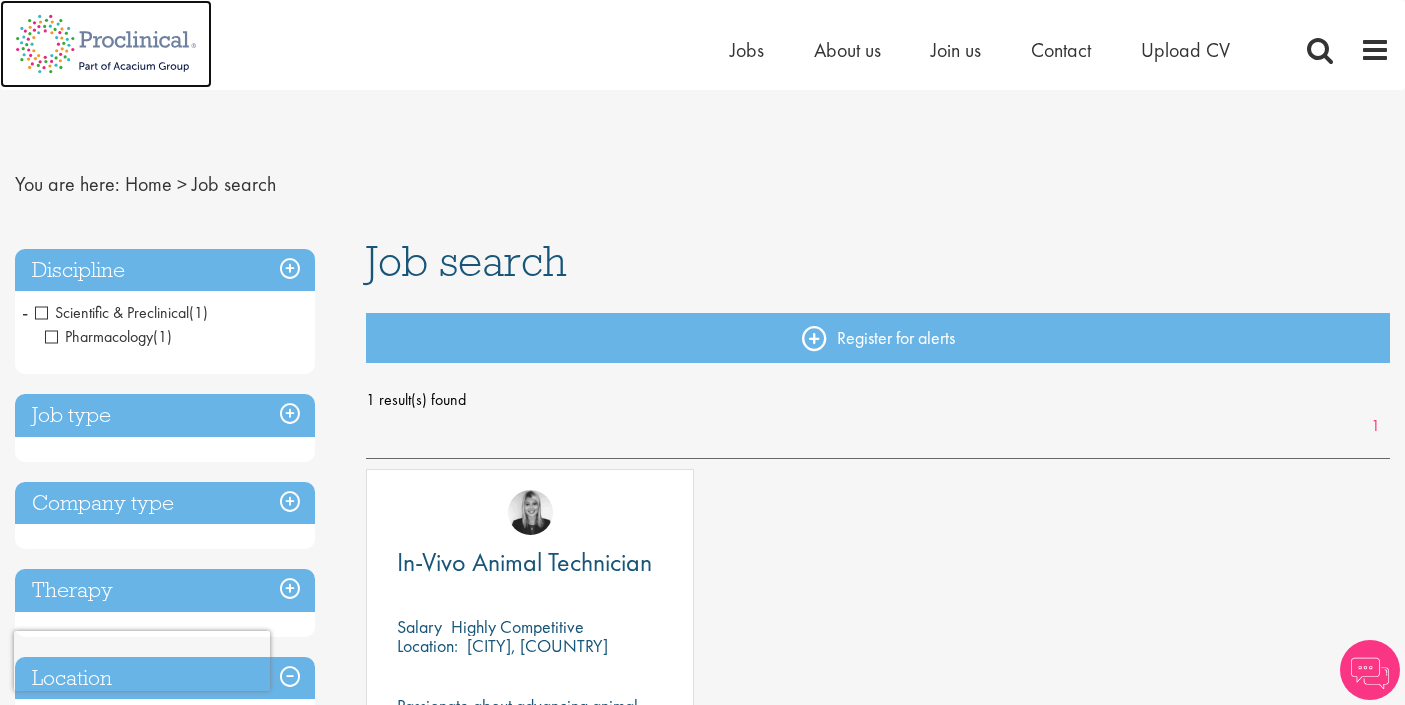 click at bounding box center (106, 44) 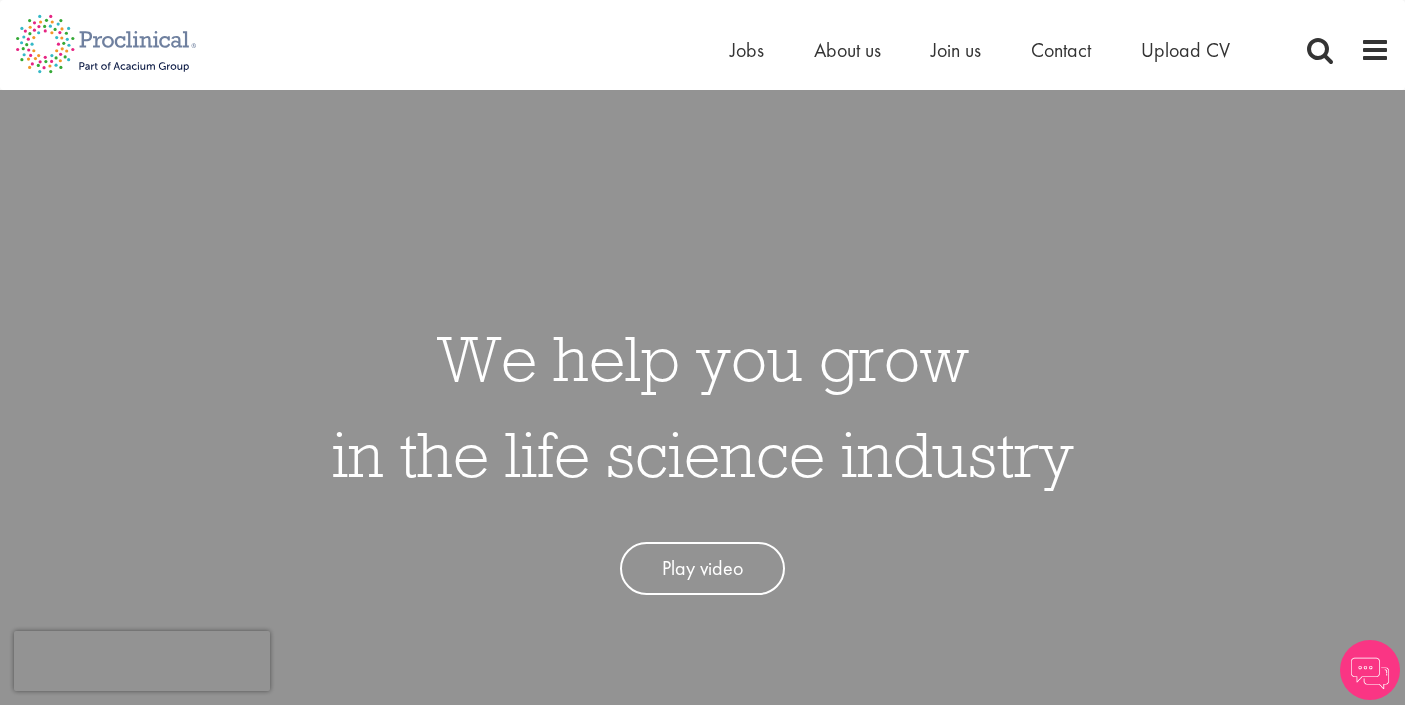 scroll, scrollTop: 0, scrollLeft: 0, axis: both 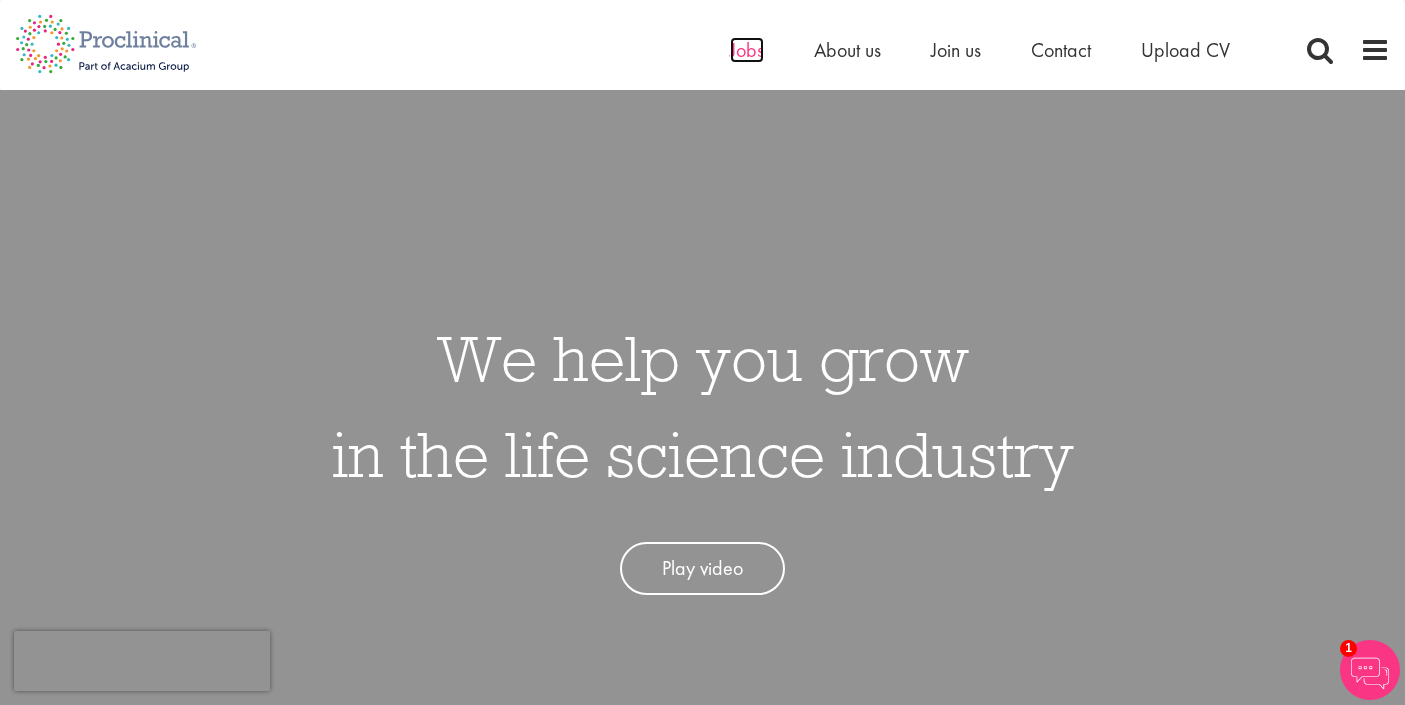 click on "Jobs" at bounding box center [747, 50] 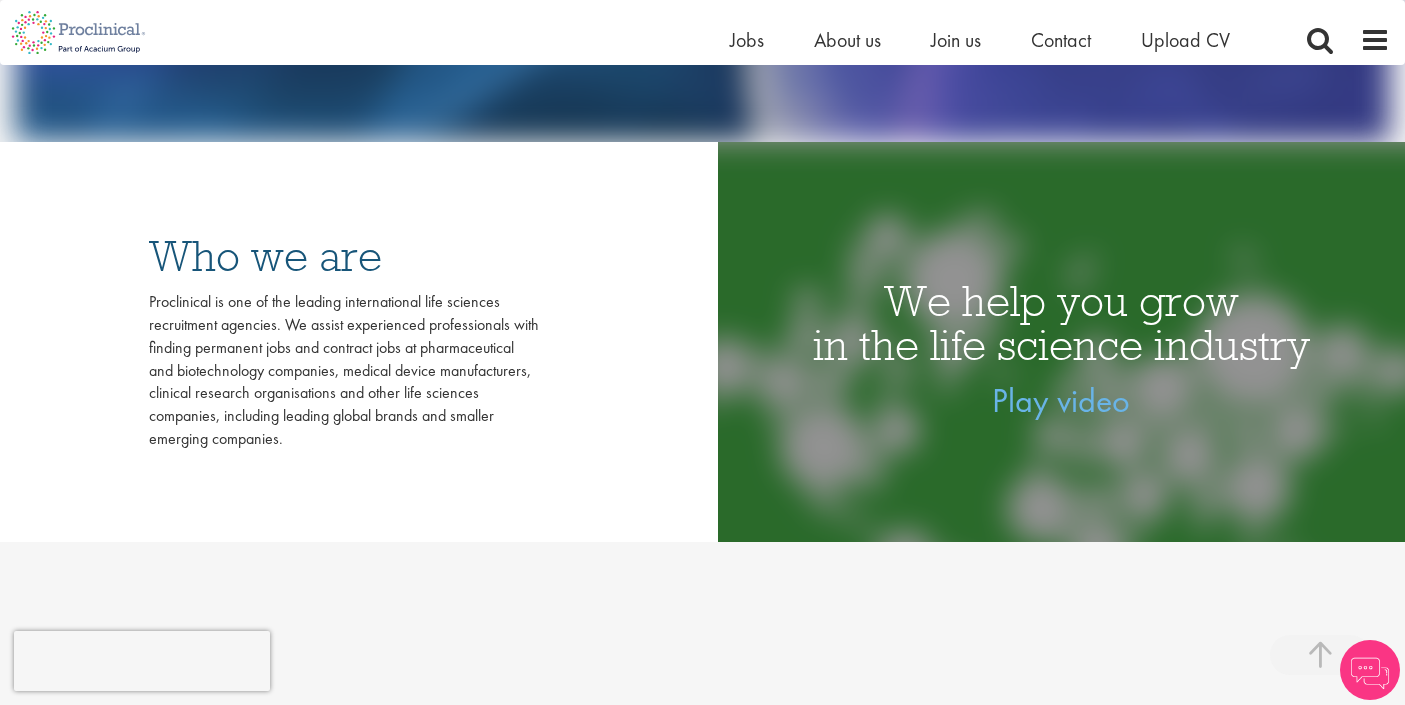 scroll, scrollTop: 0, scrollLeft: 0, axis: both 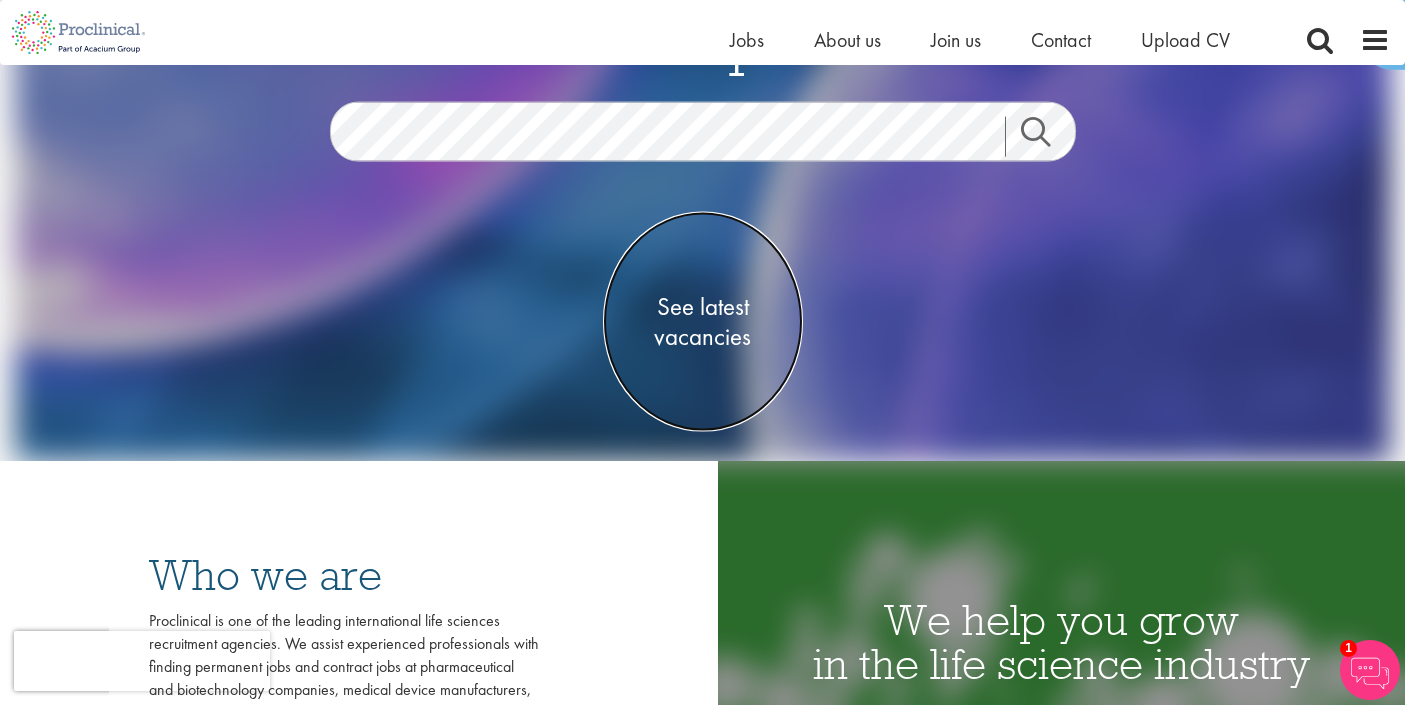 click on "See latest  vacancies" at bounding box center [703, 321] 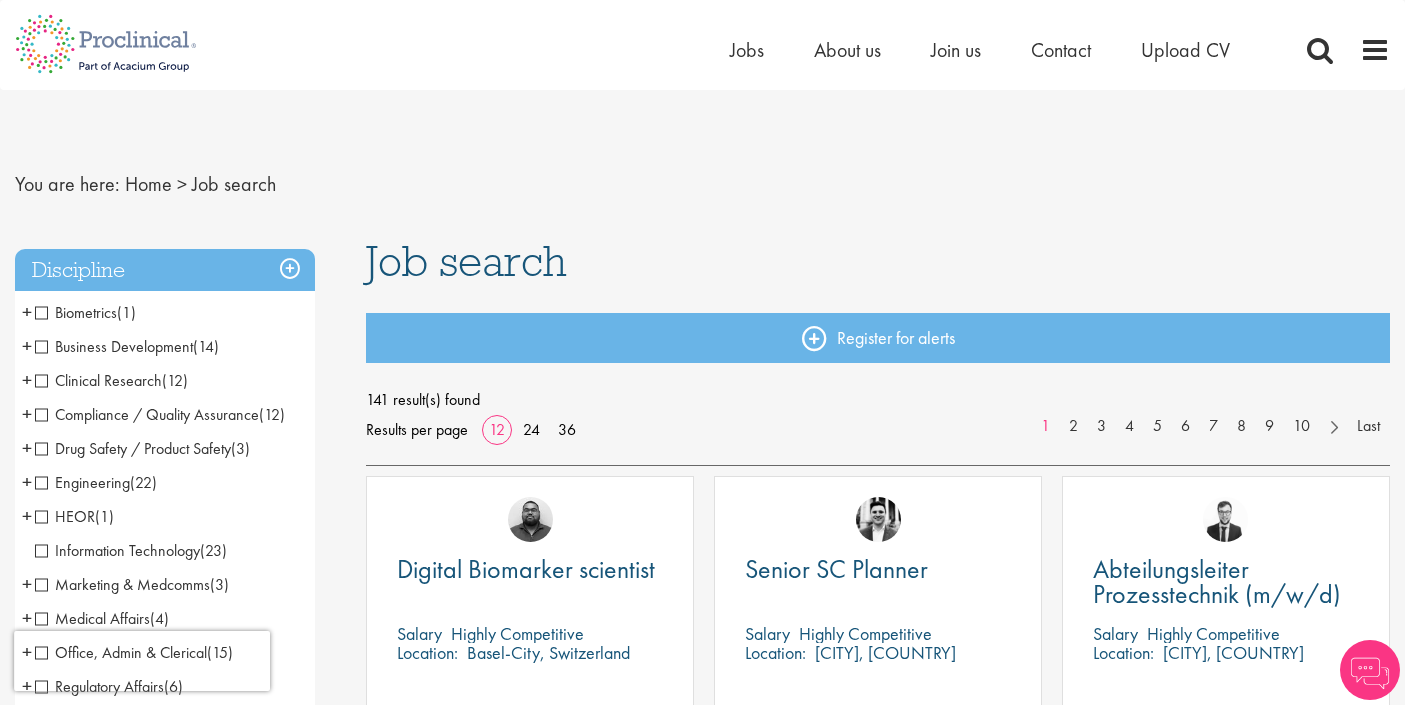 scroll, scrollTop: 0, scrollLeft: 0, axis: both 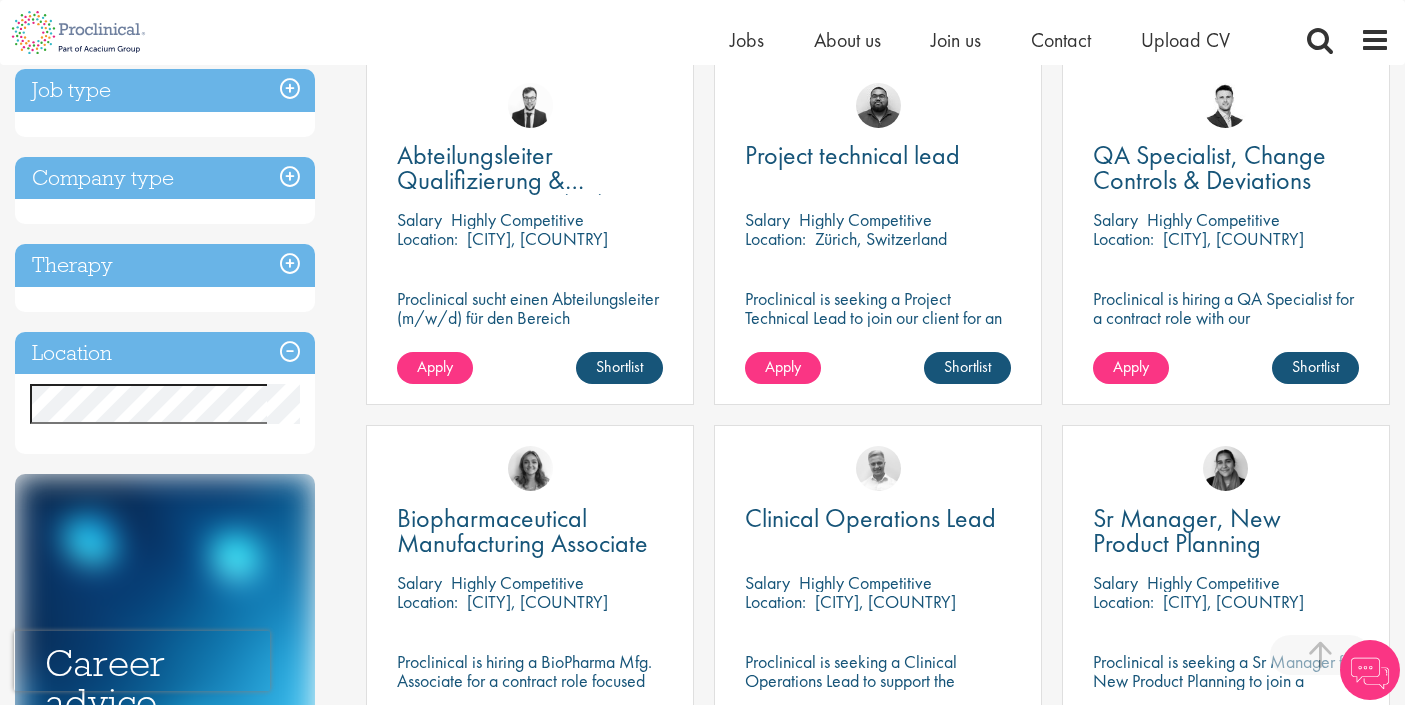 click on "Company type" at bounding box center (165, 178) 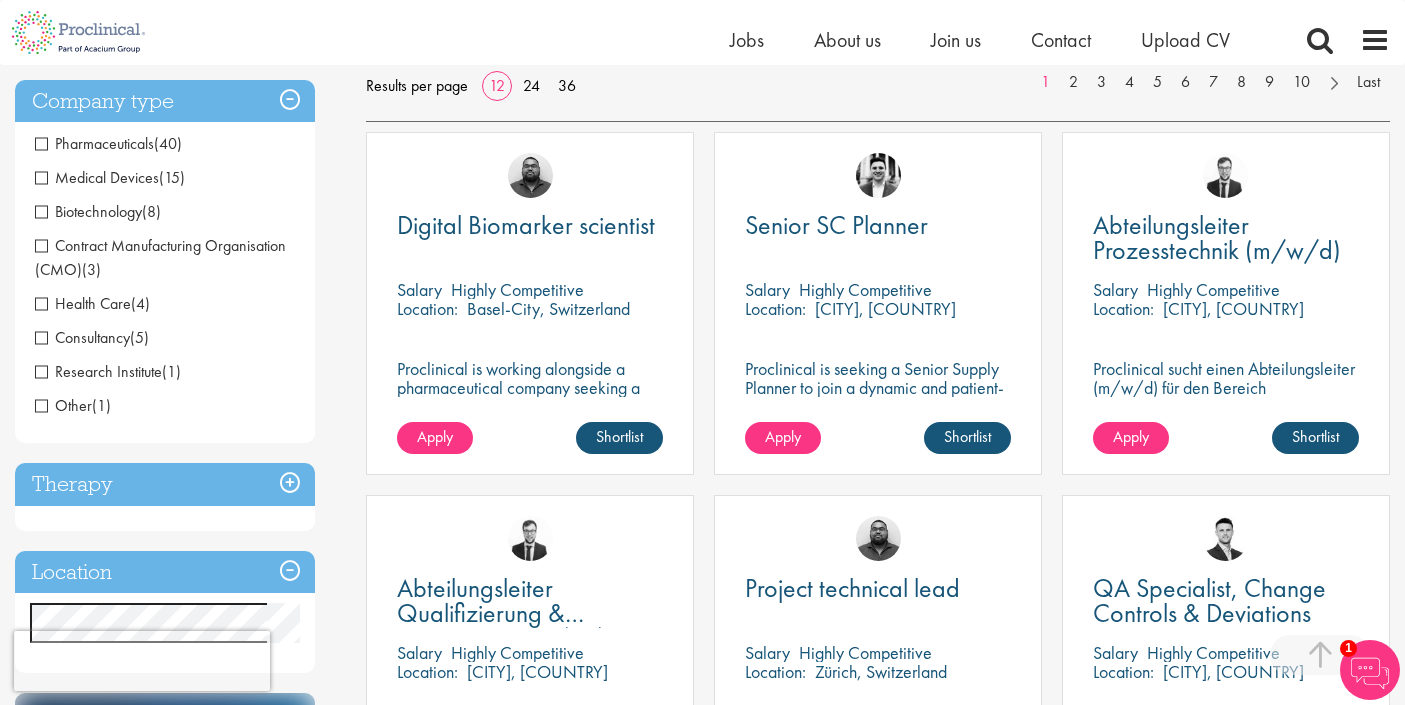 scroll, scrollTop: 317, scrollLeft: 0, axis: vertical 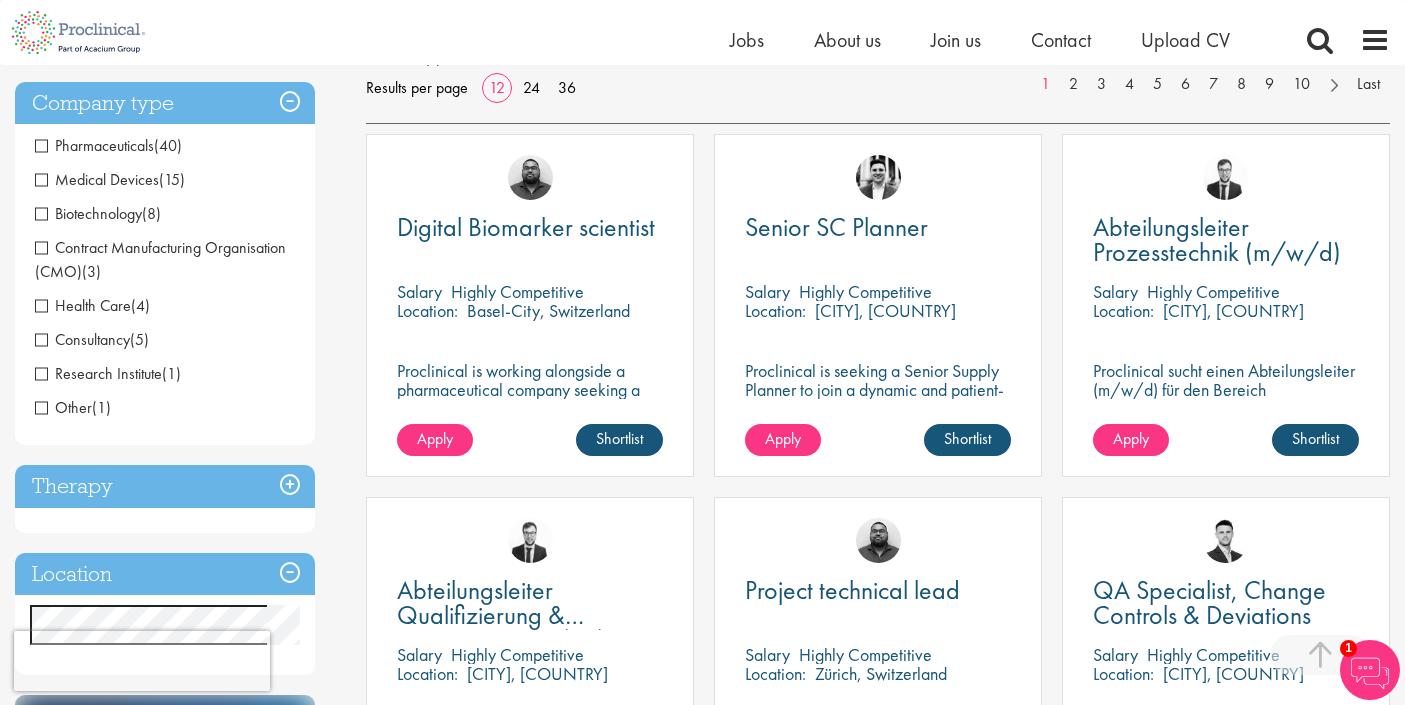 click on "Pharmaceuticals" at bounding box center [94, 145] 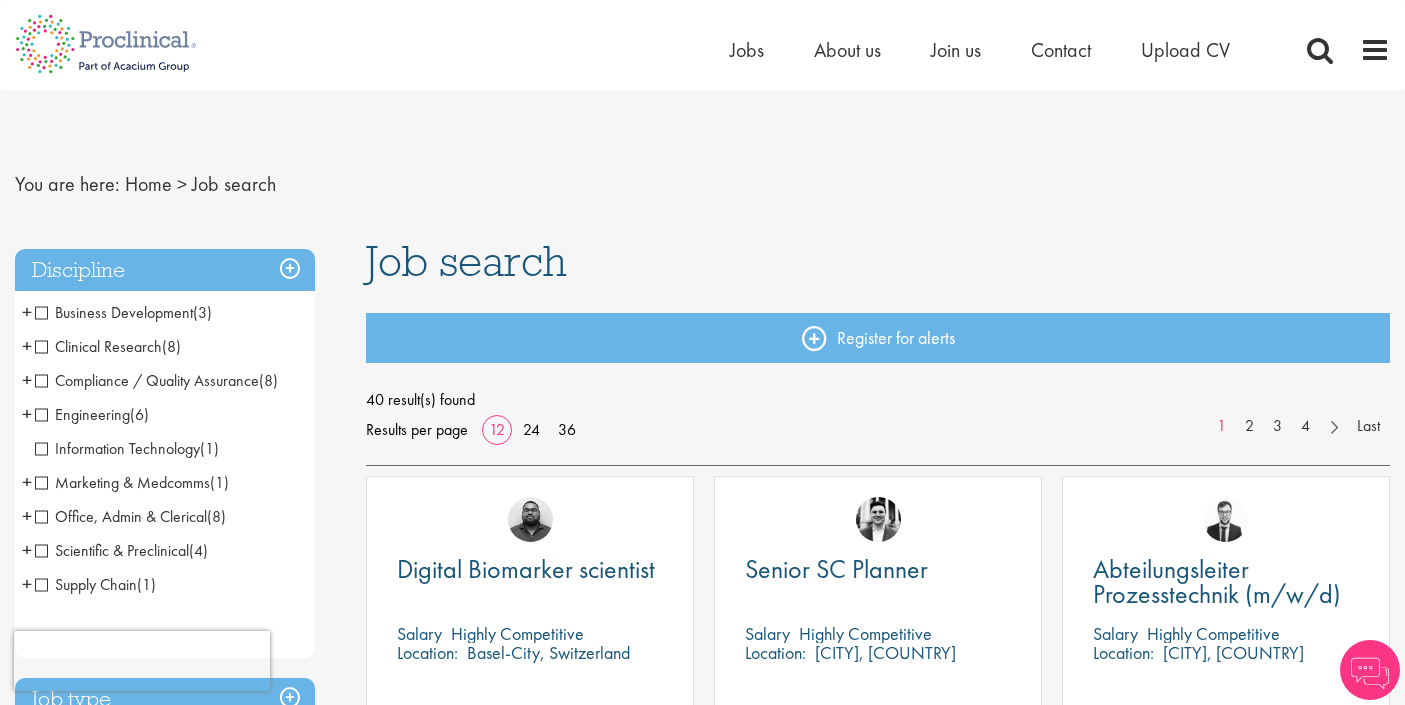 scroll, scrollTop: 0, scrollLeft: 0, axis: both 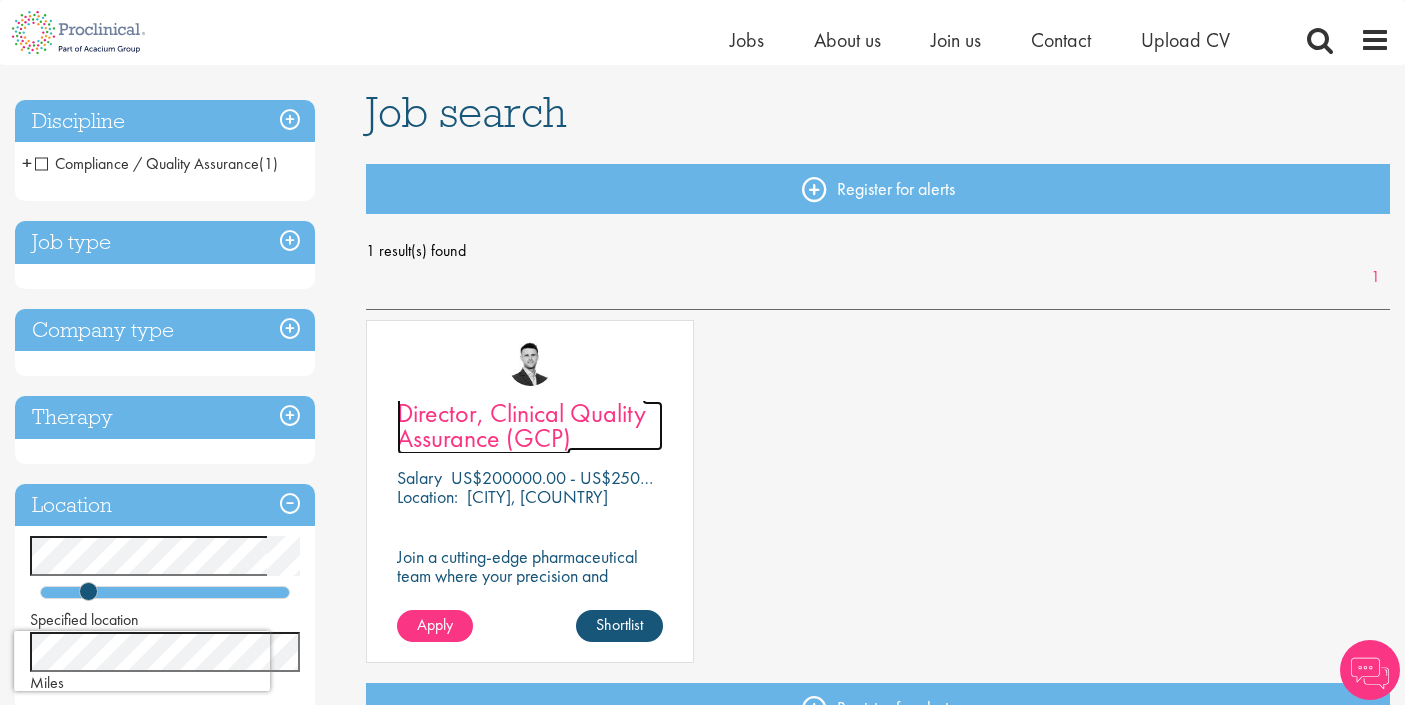 click on "Director, Clinical Quality Assurance (GCP)" at bounding box center [530, 426] 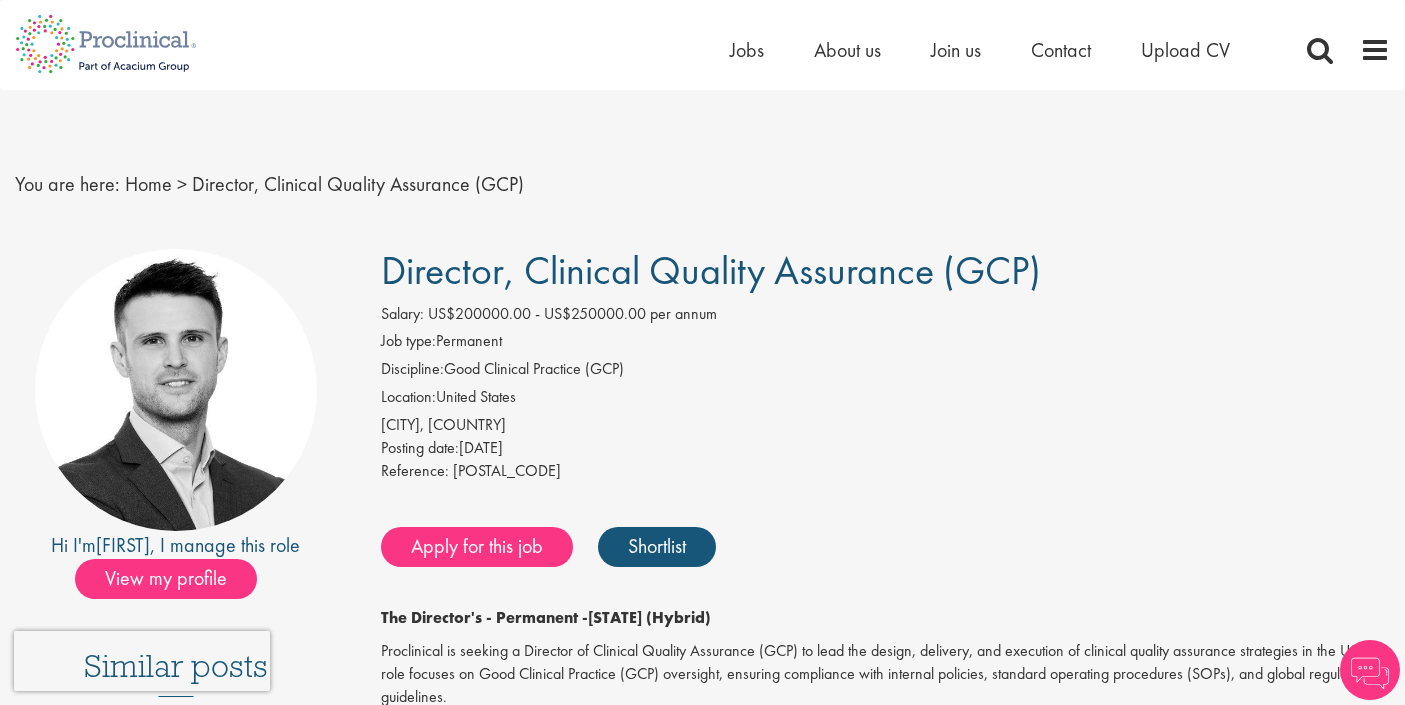 scroll, scrollTop: 0, scrollLeft: 0, axis: both 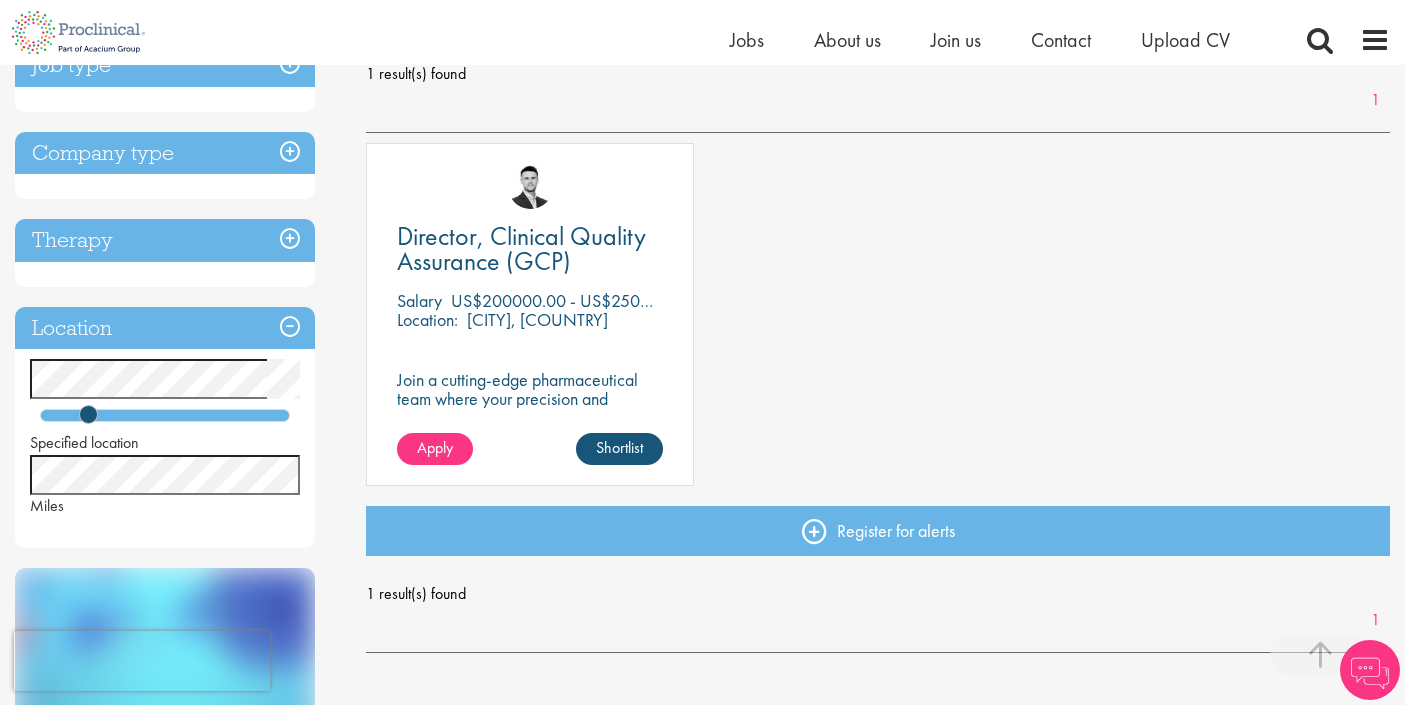 click on "Therapy" at bounding box center (165, 240) 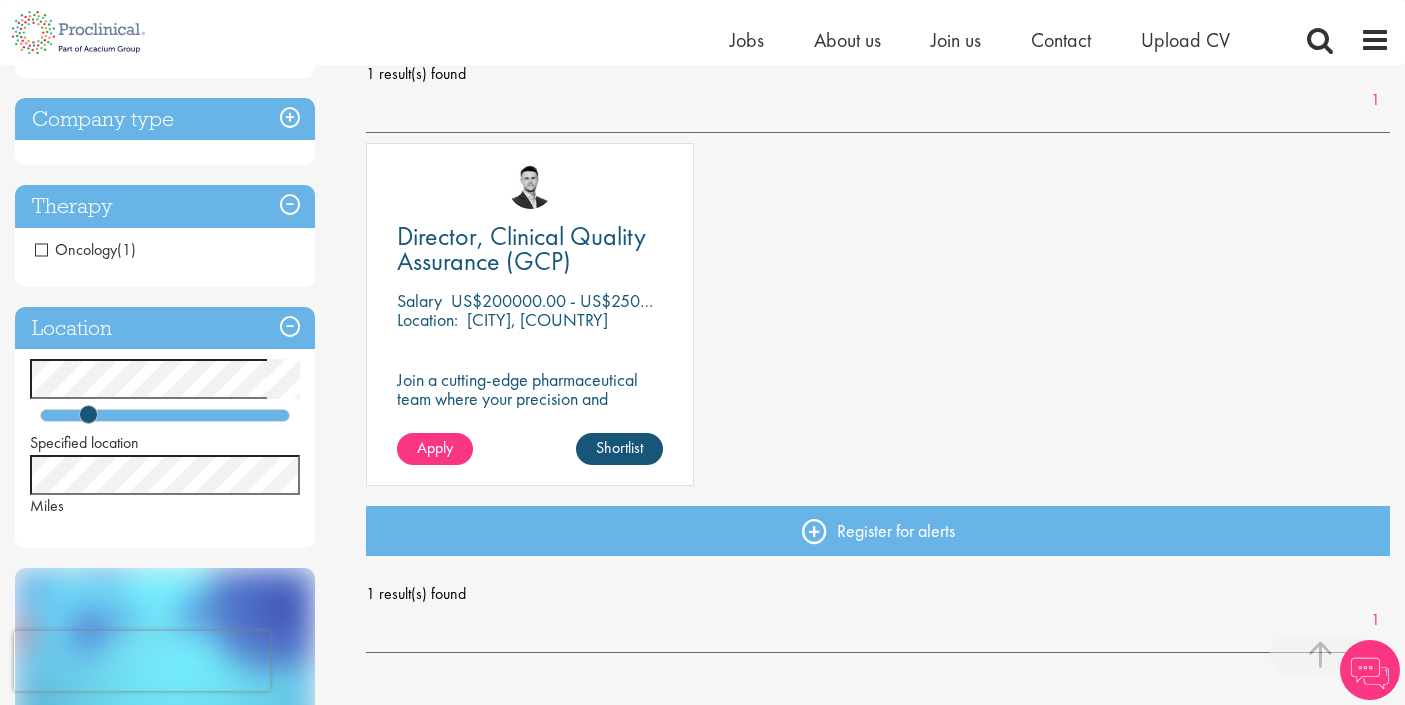 click on "Location" at bounding box center (165, 328) 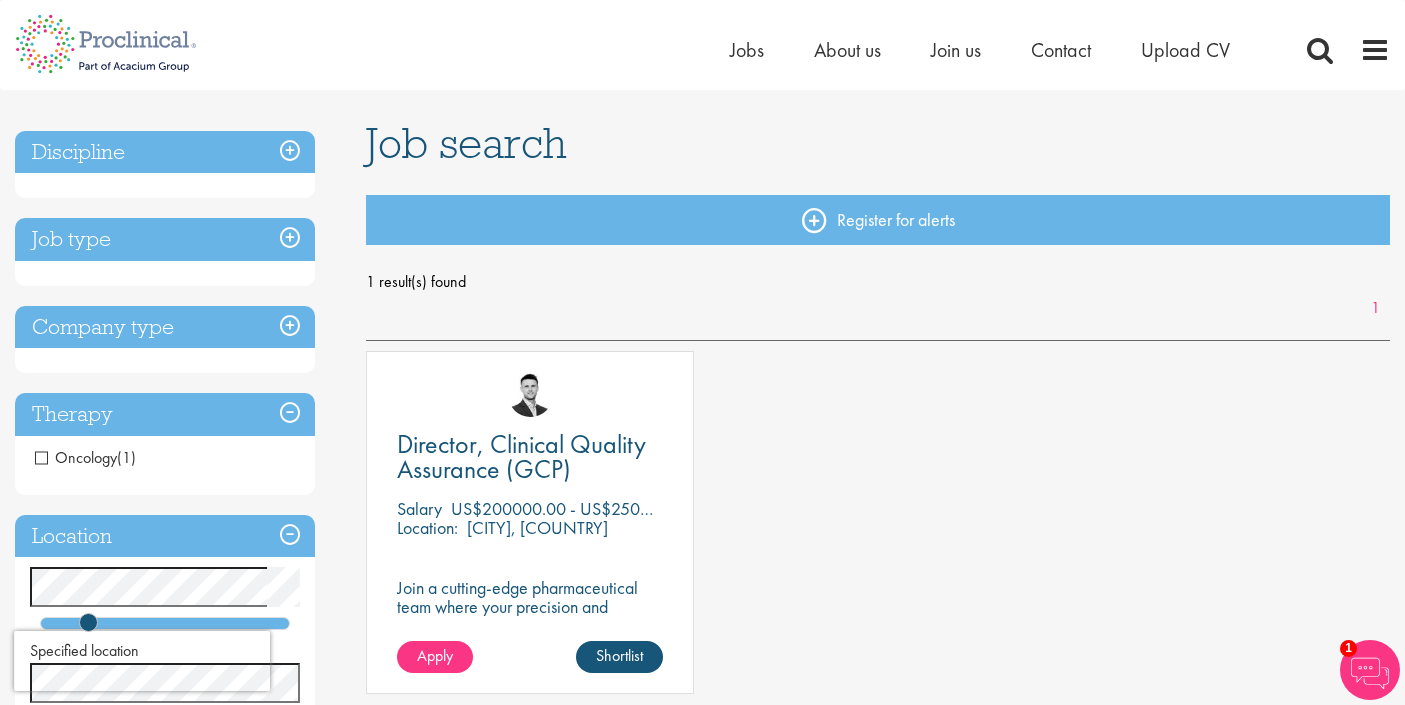scroll, scrollTop: 0, scrollLeft: 0, axis: both 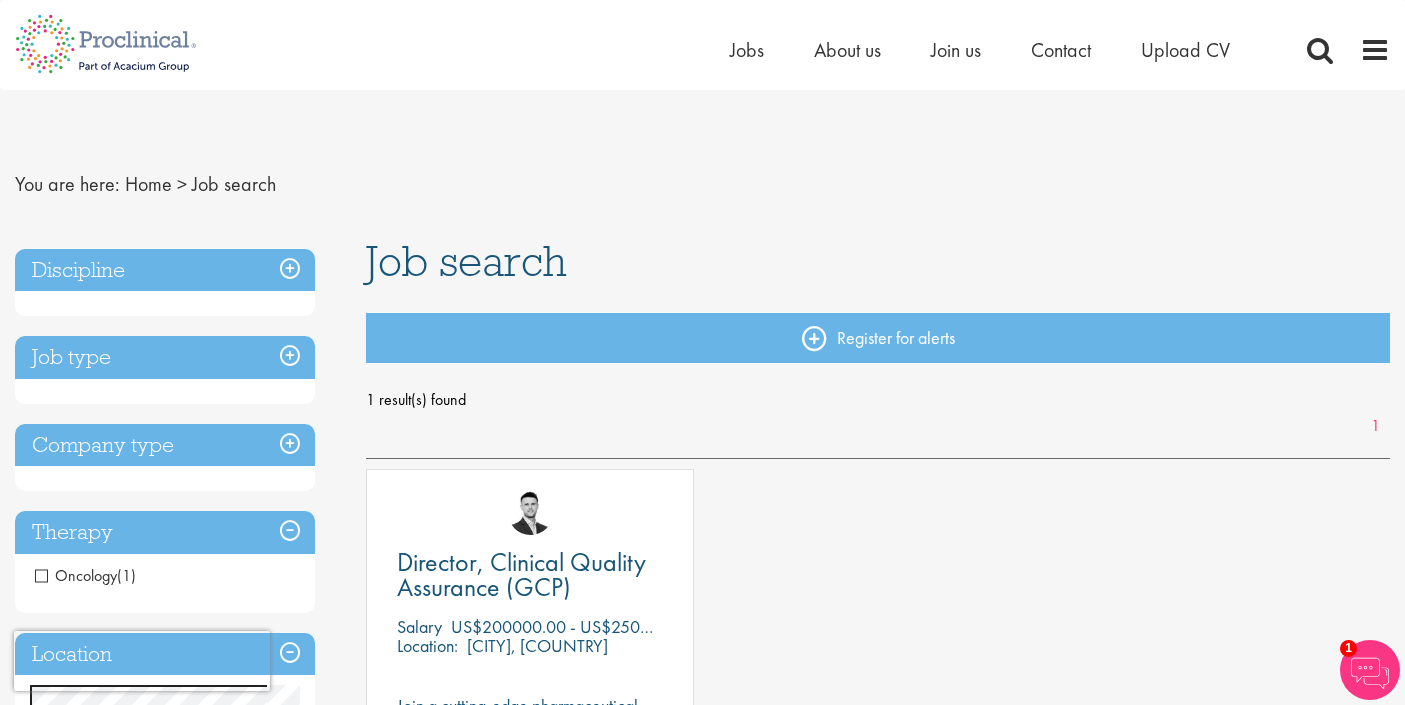 click on "Home
Jobs
About us
Join us
Contact
Upload CV" at bounding box center (1005, 55) 